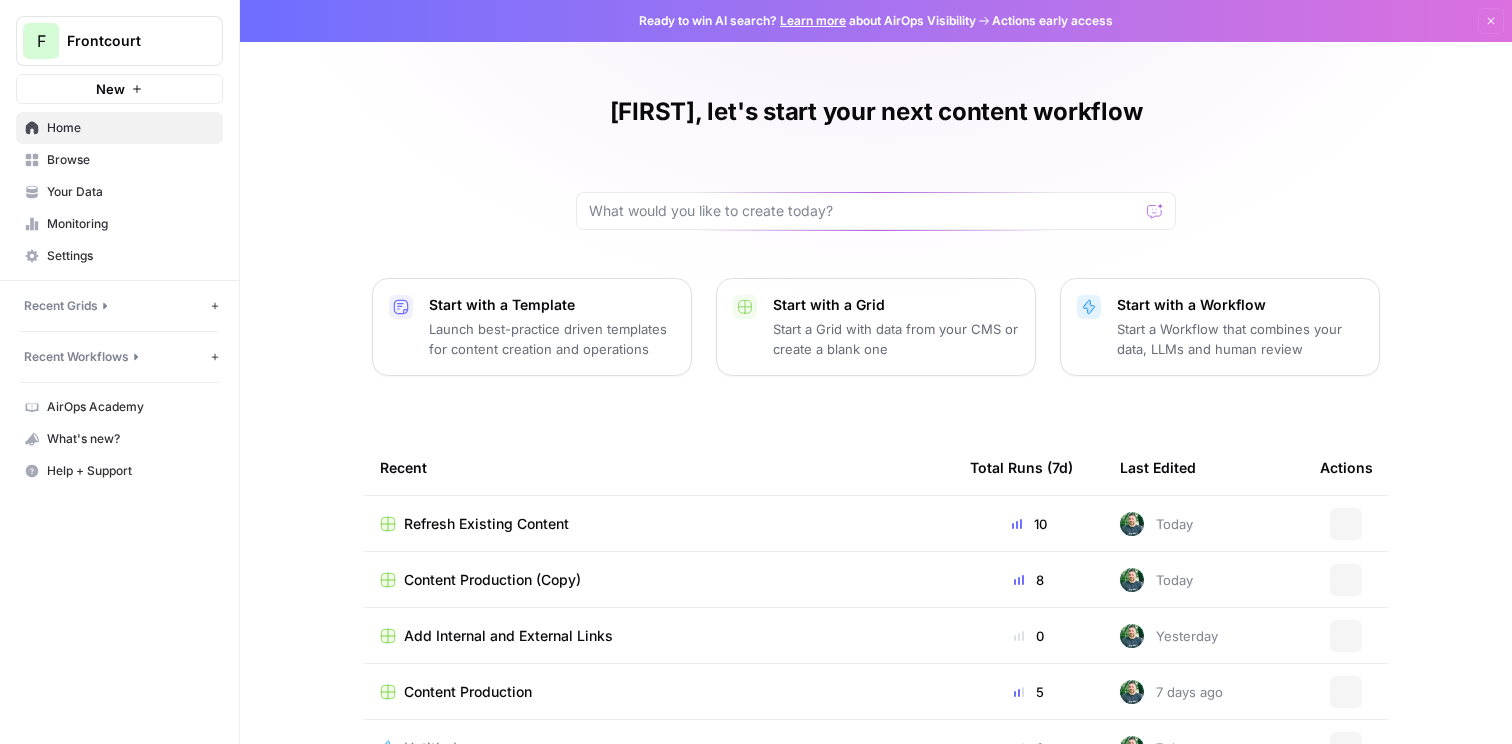 scroll, scrollTop: 0, scrollLeft: 0, axis: both 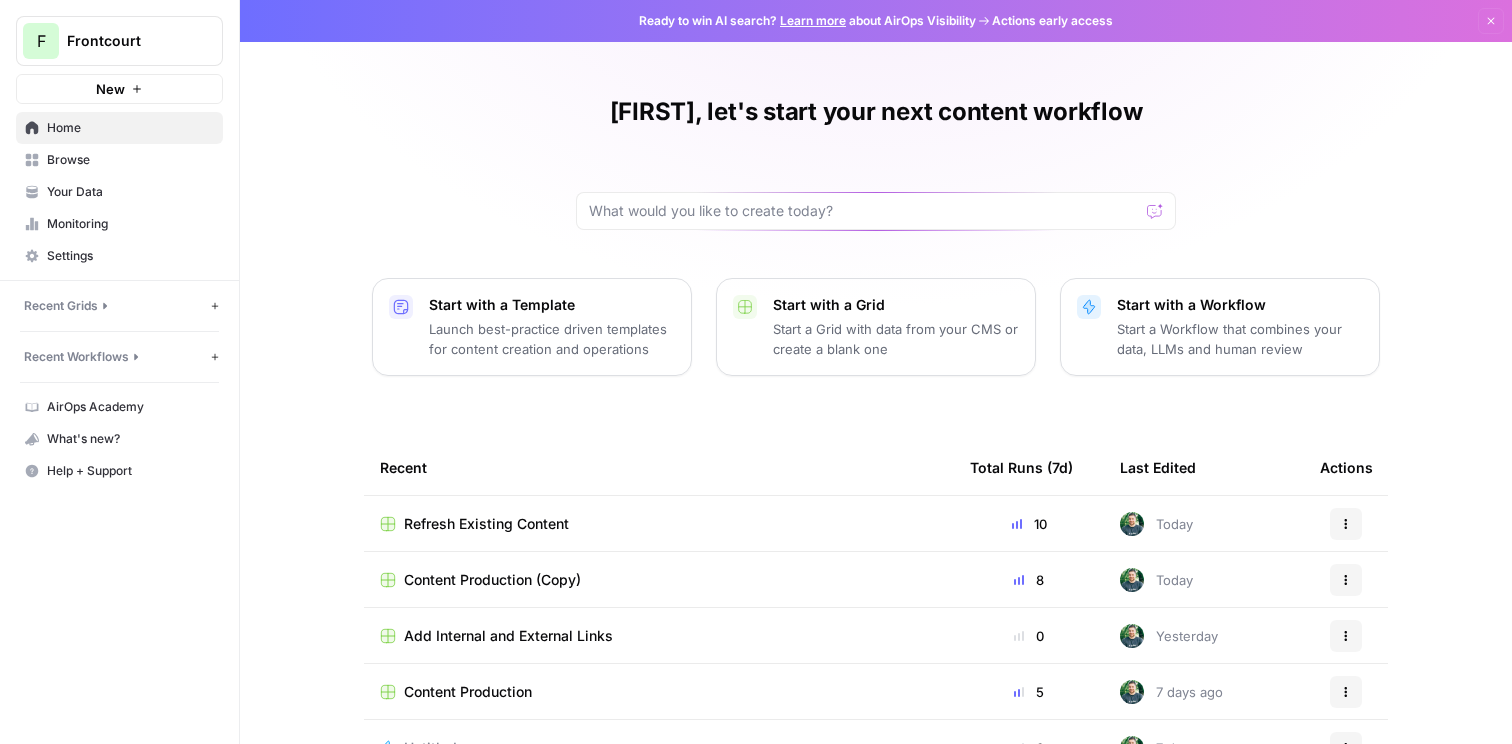 click on "Your Data" at bounding box center [130, 192] 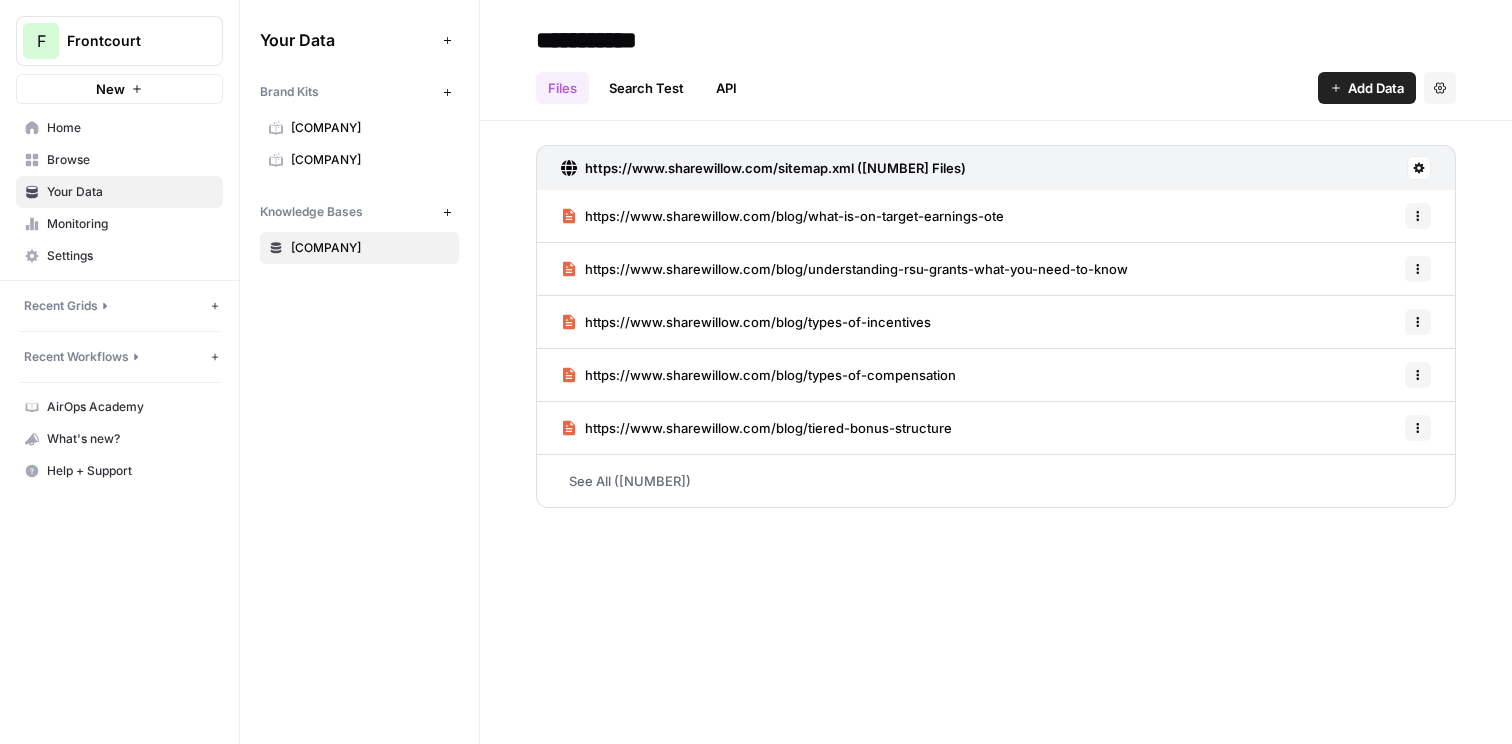 click on "Browse" at bounding box center [119, 160] 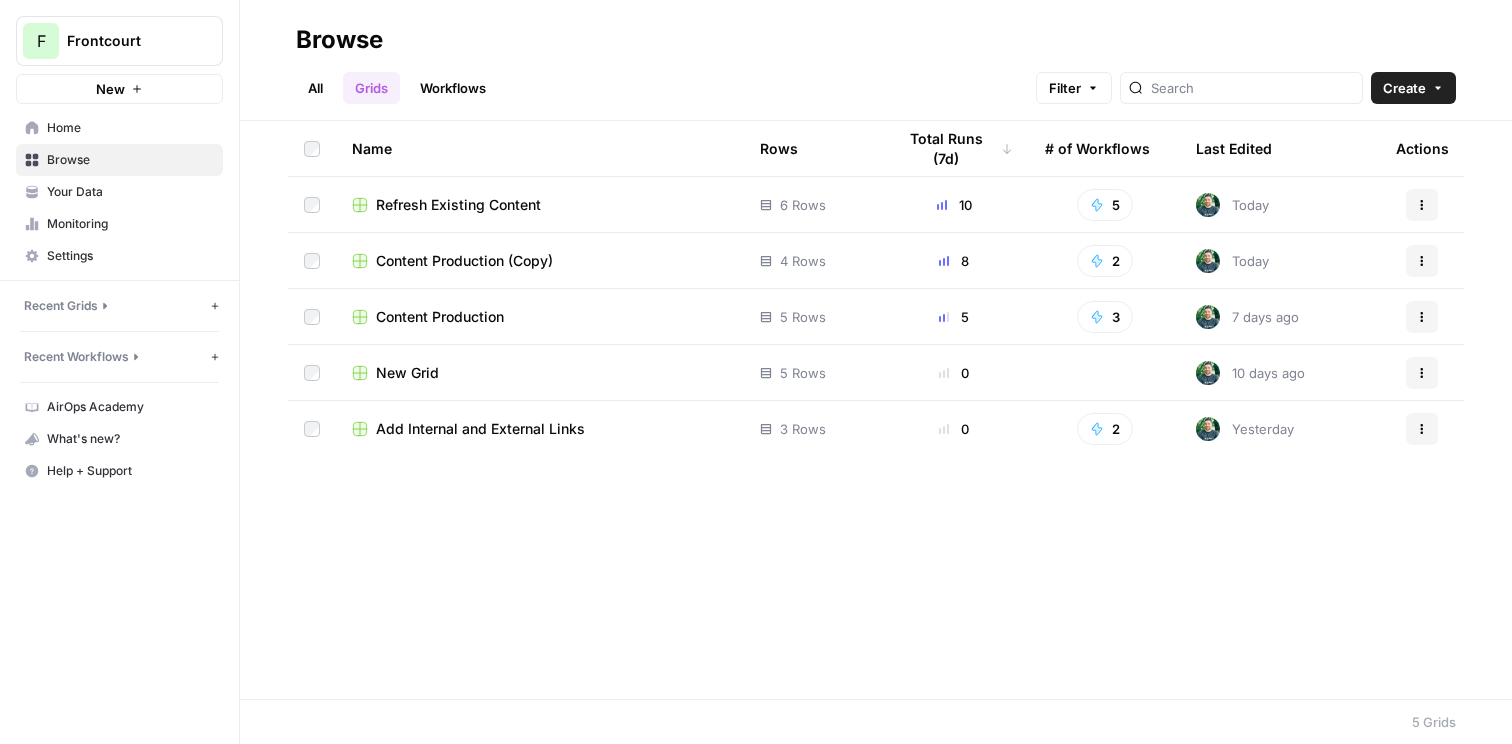 click on "Monitoring" at bounding box center [130, 224] 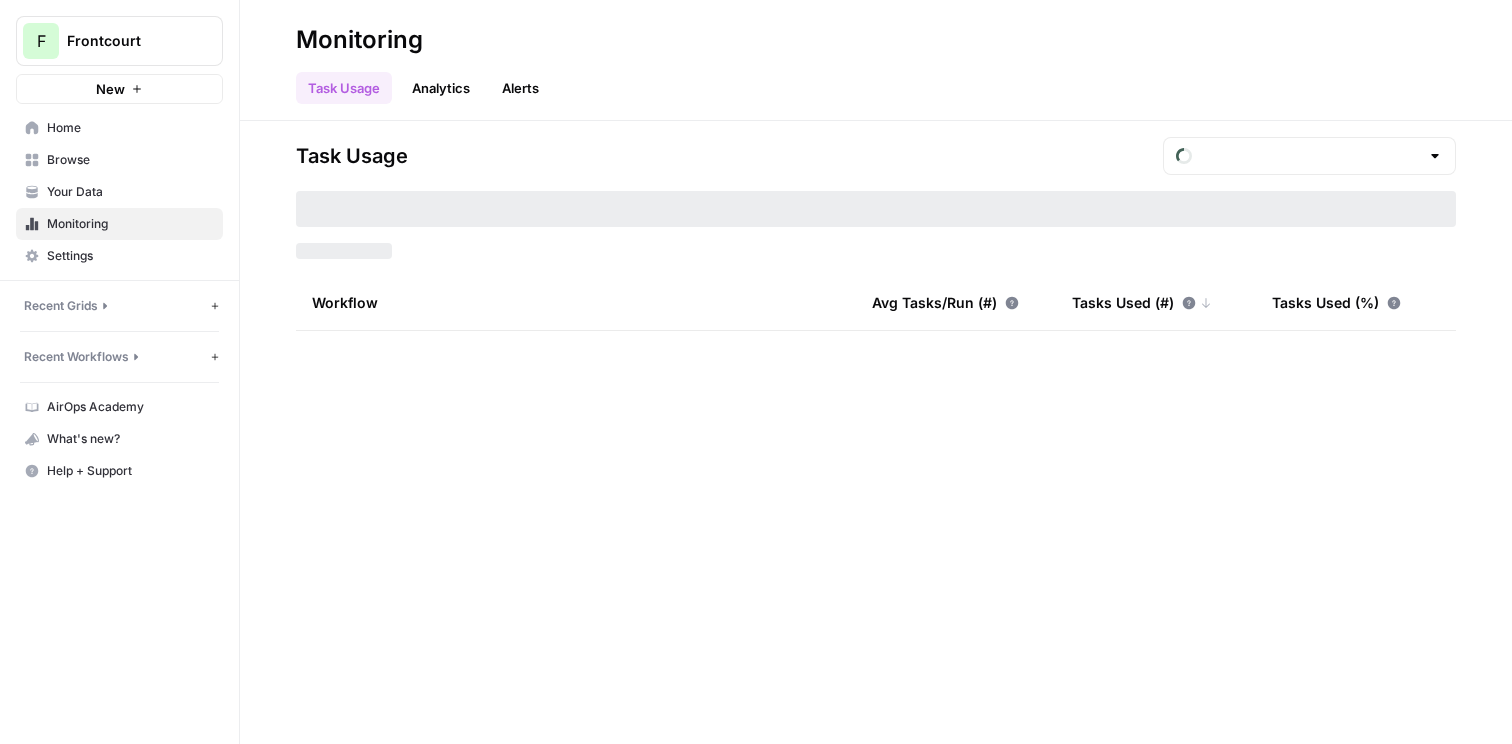 type on "August Included Tasks" 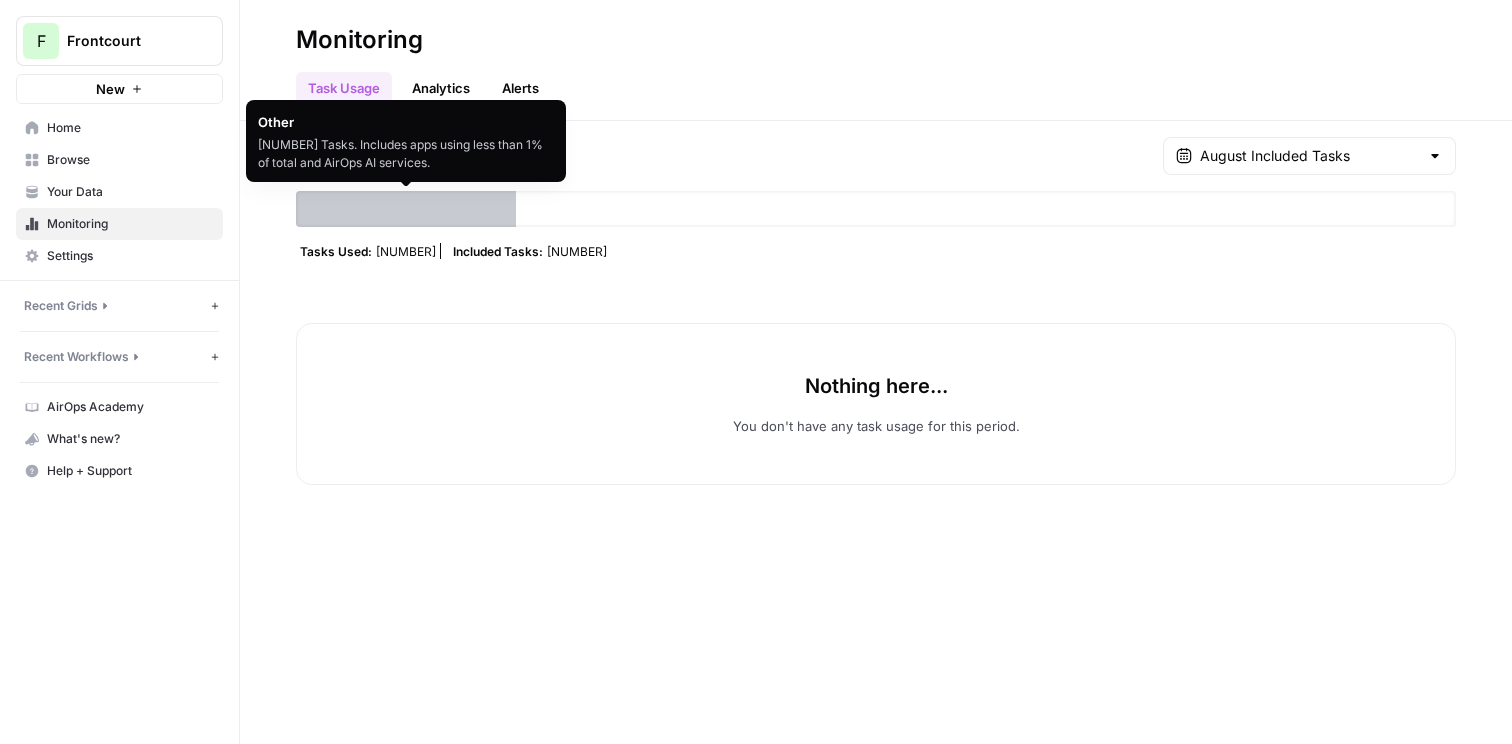 click on "Browse" at bounding box center (130, 160) 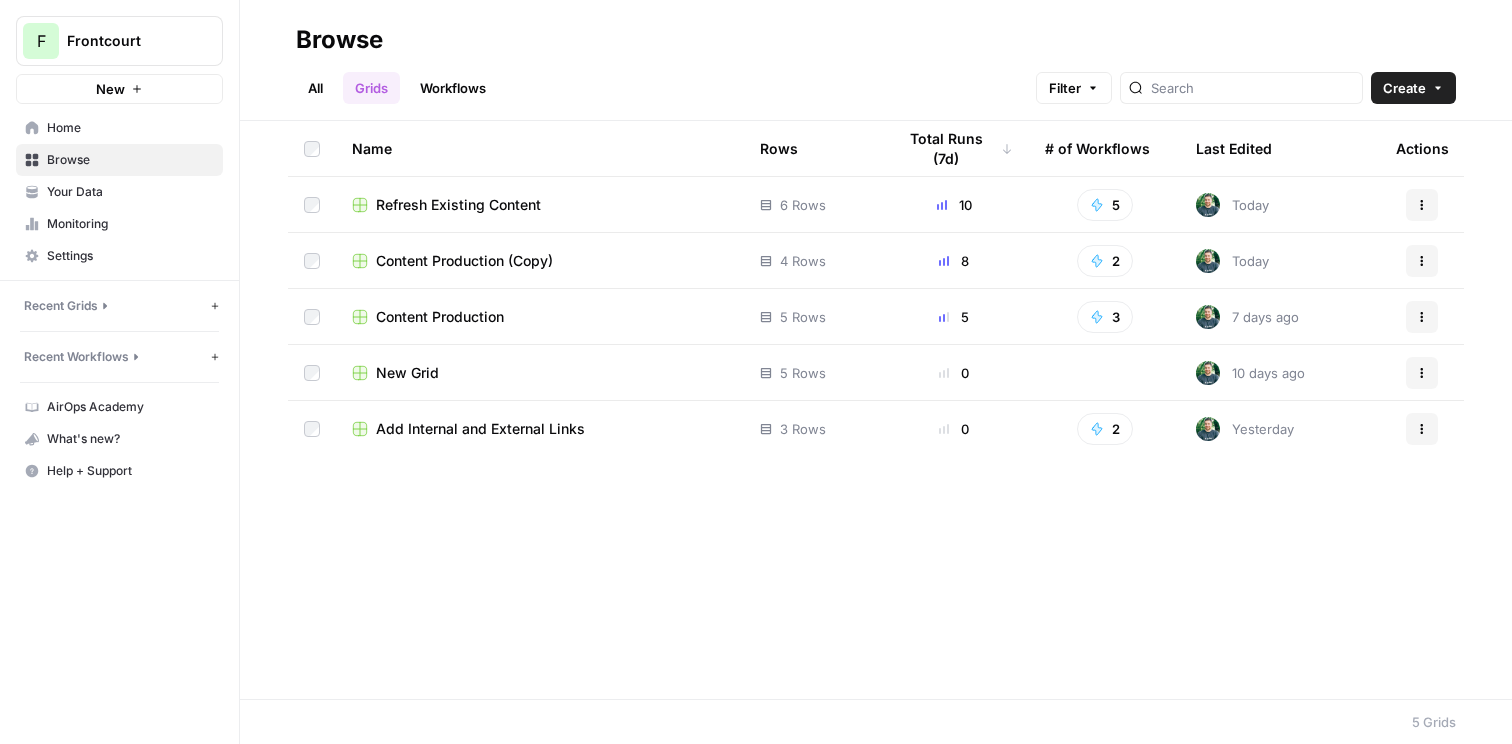 click on "Content Production (Copy)" at bounding box center (464, 261) 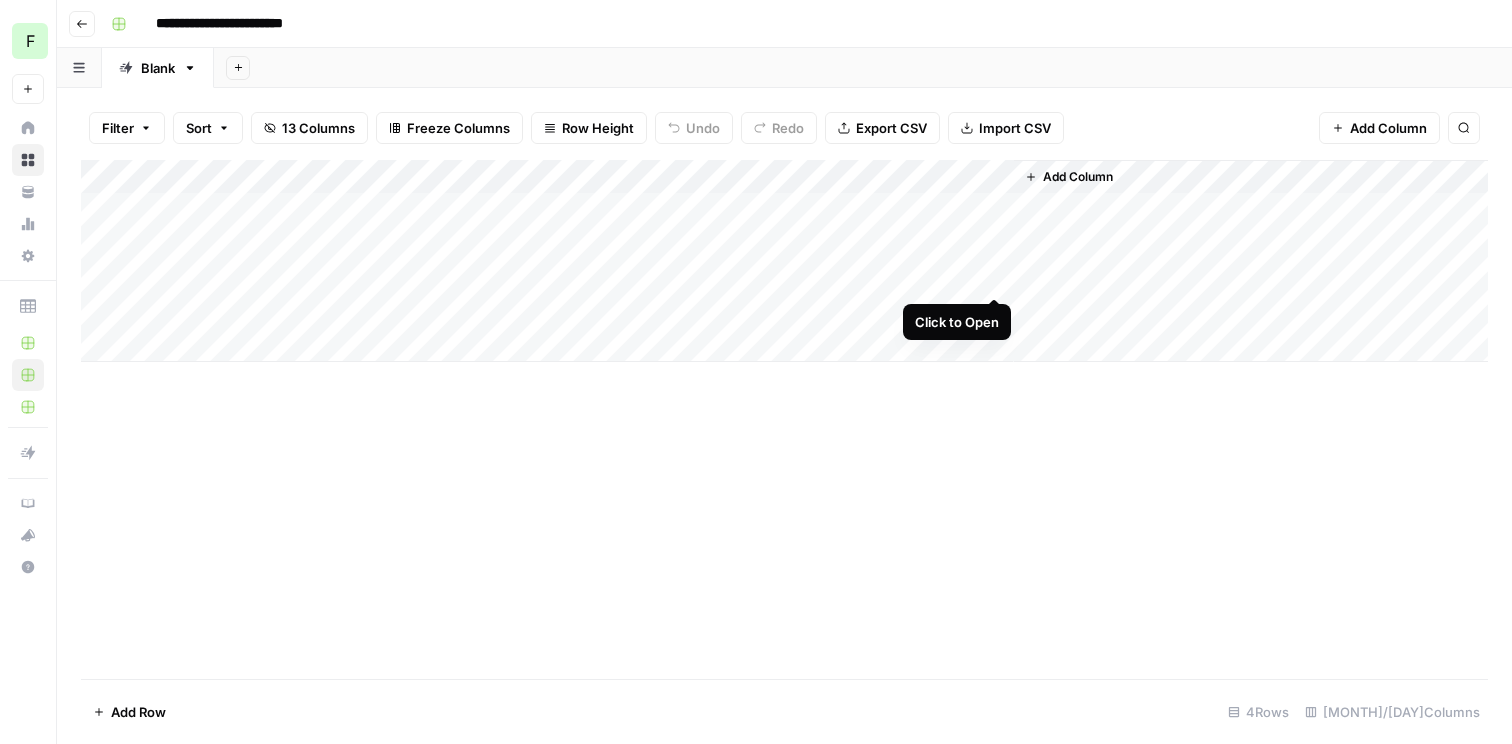 click on "Add Column" at bounding box center (784, 261) 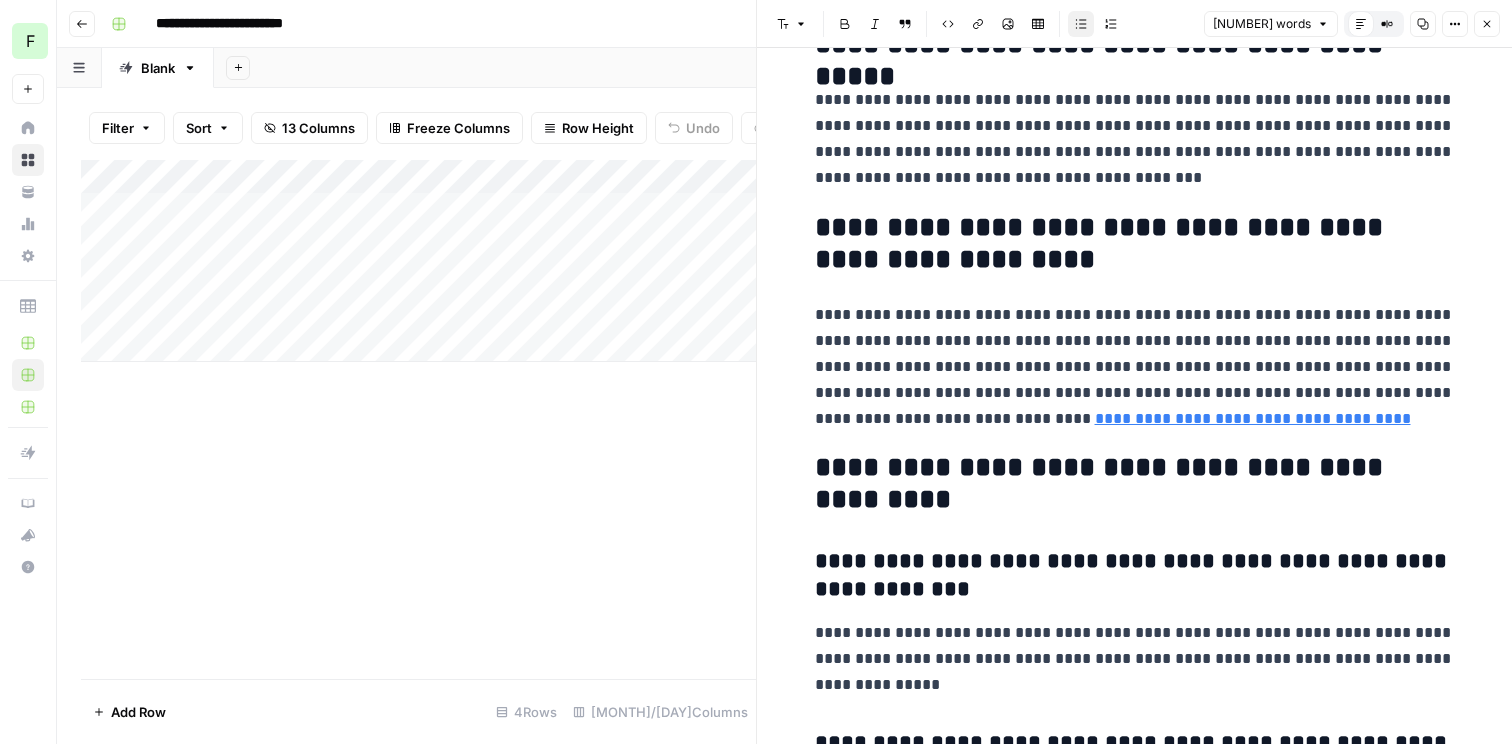 scroll, scrollTop: 5406, scrollLeft: 0, axis: vertical 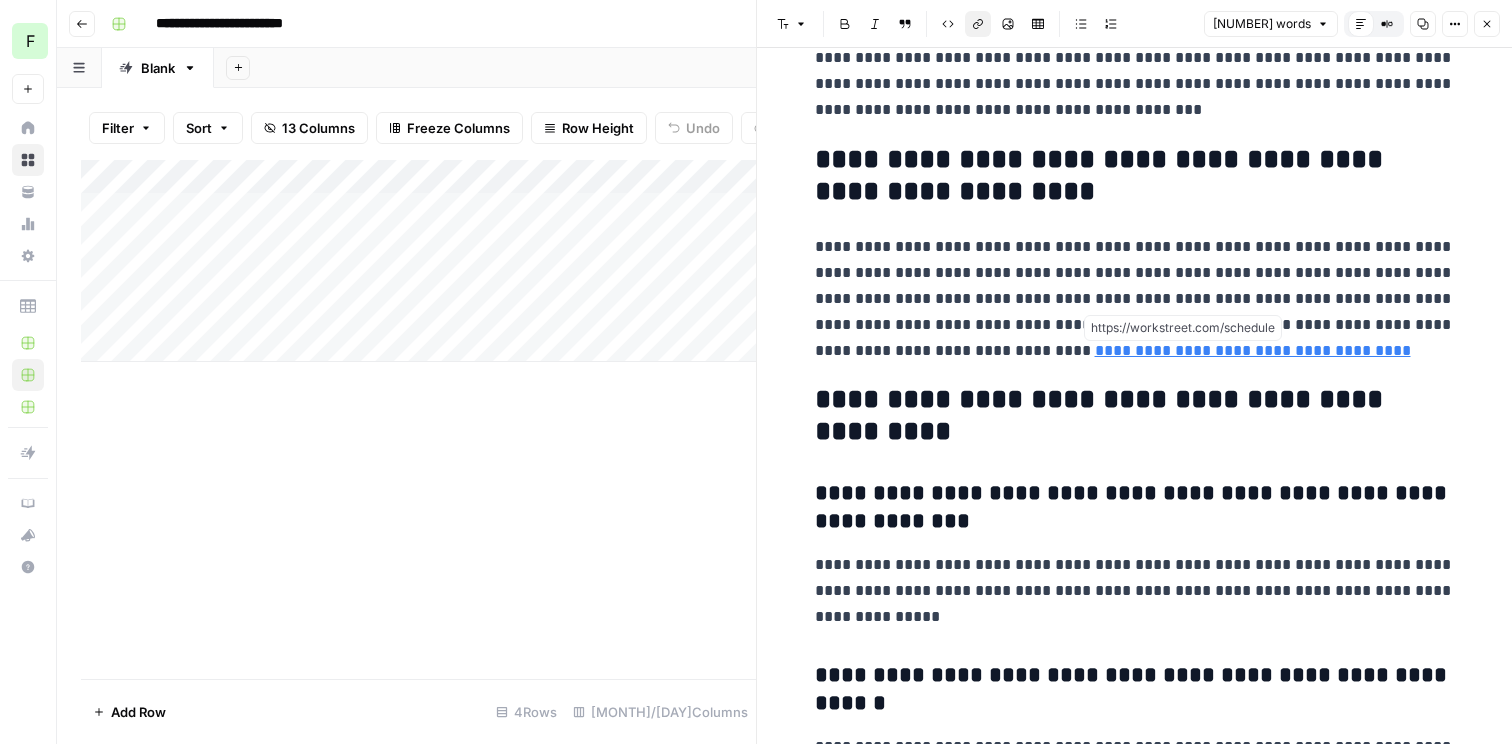 click on "**********" at bounding box center [1253, 350] 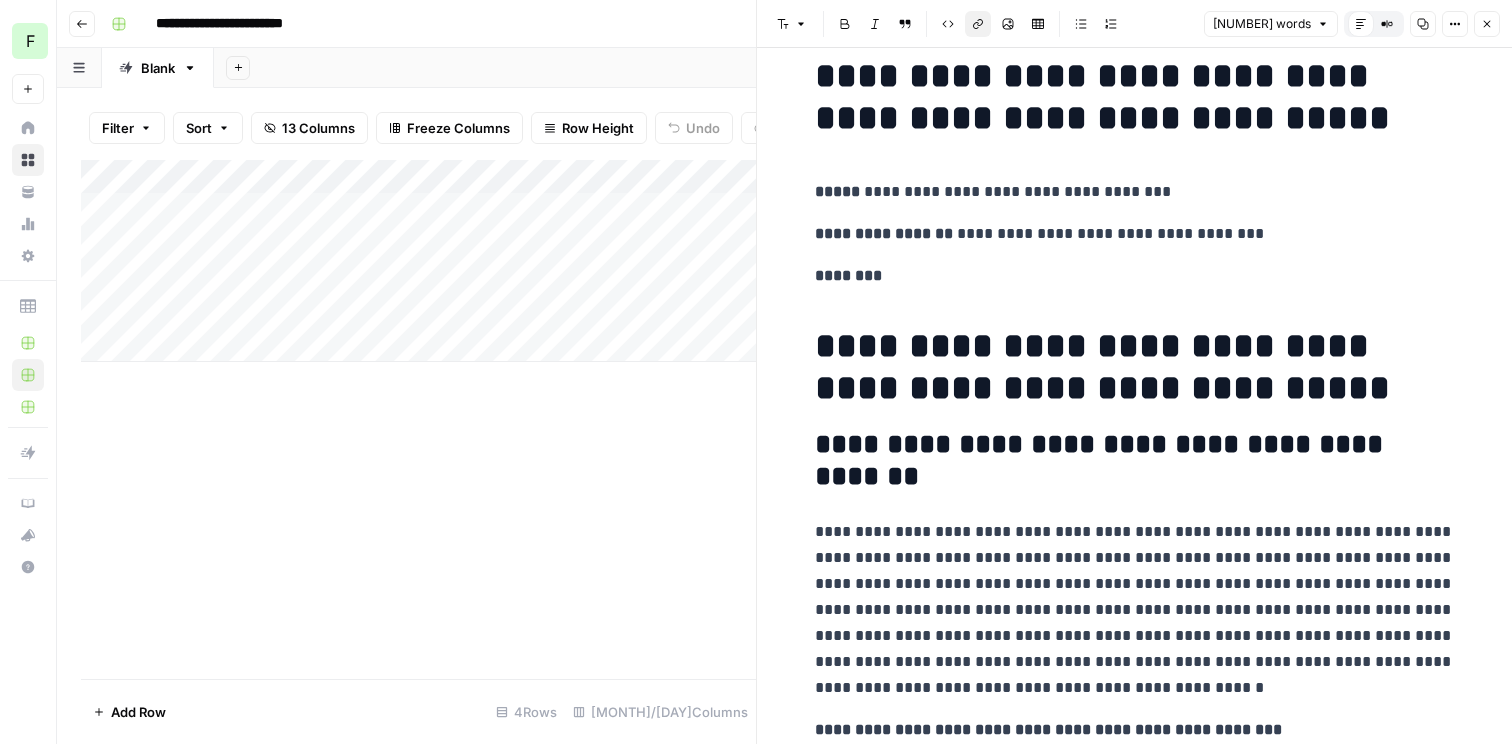 scroll, scrollTop: 0, scrollLeft: 0, axis: both 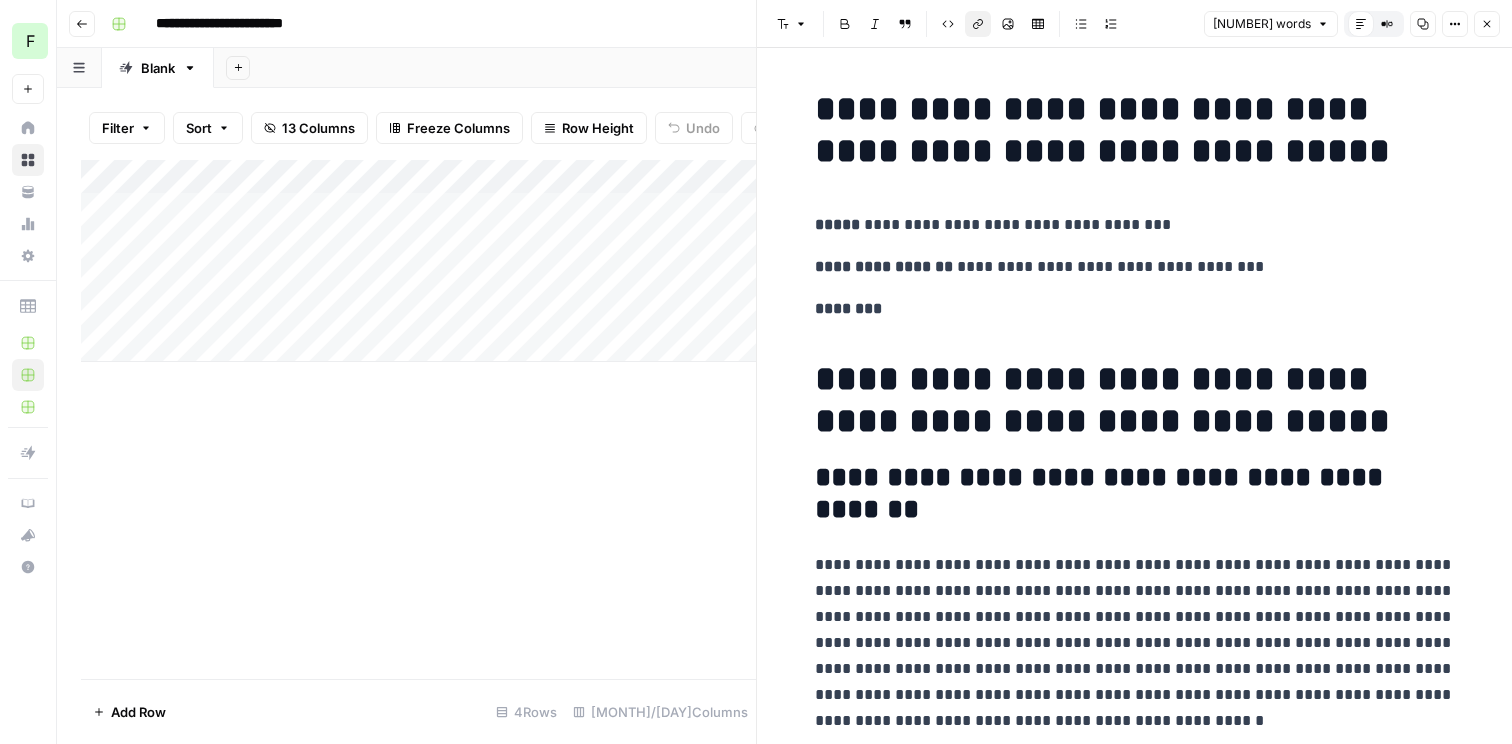 click on "**********" at bounding box center [1135, 3488] 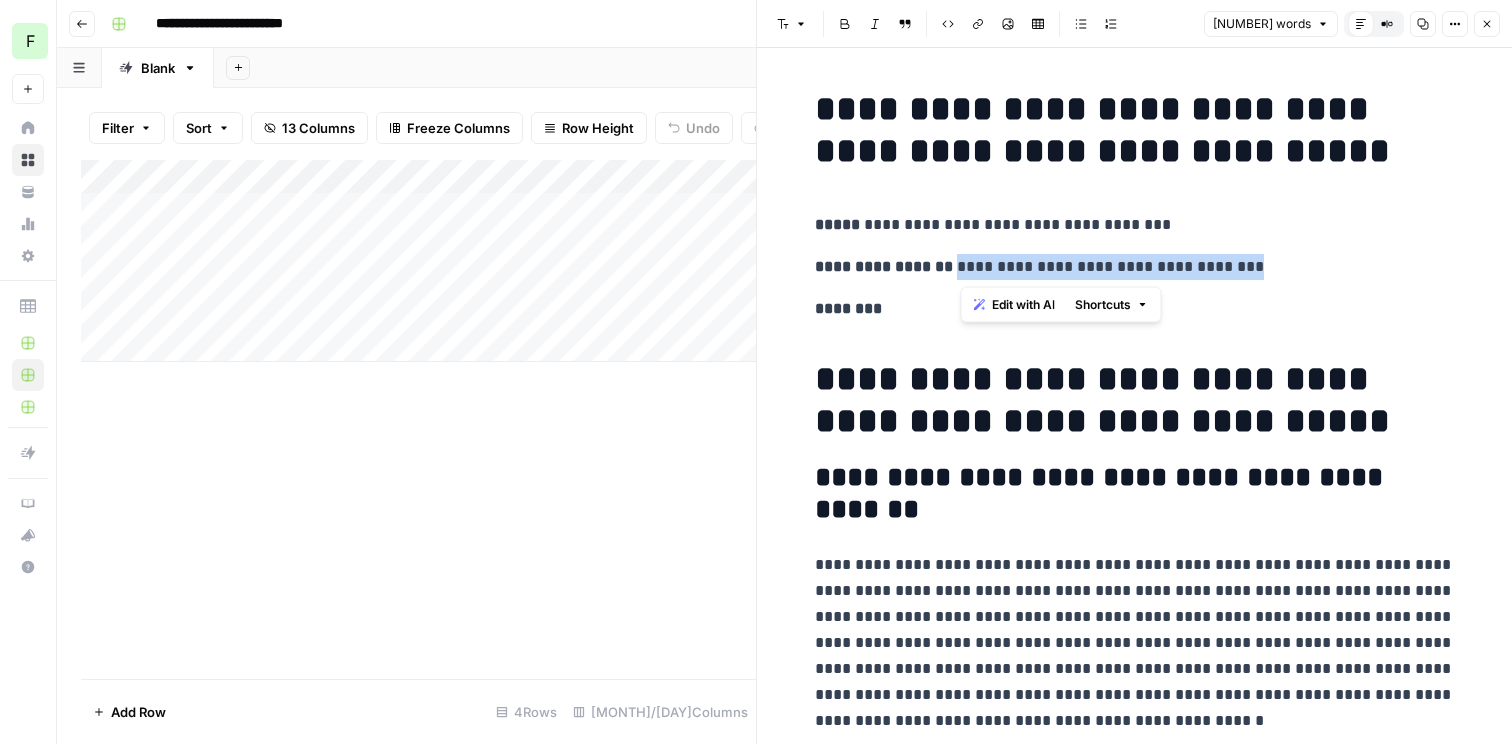 drag, startPoint x: 960, startPoint y: 268, endPoint x: 1291, endPoint y: 267, distance: 331.0015 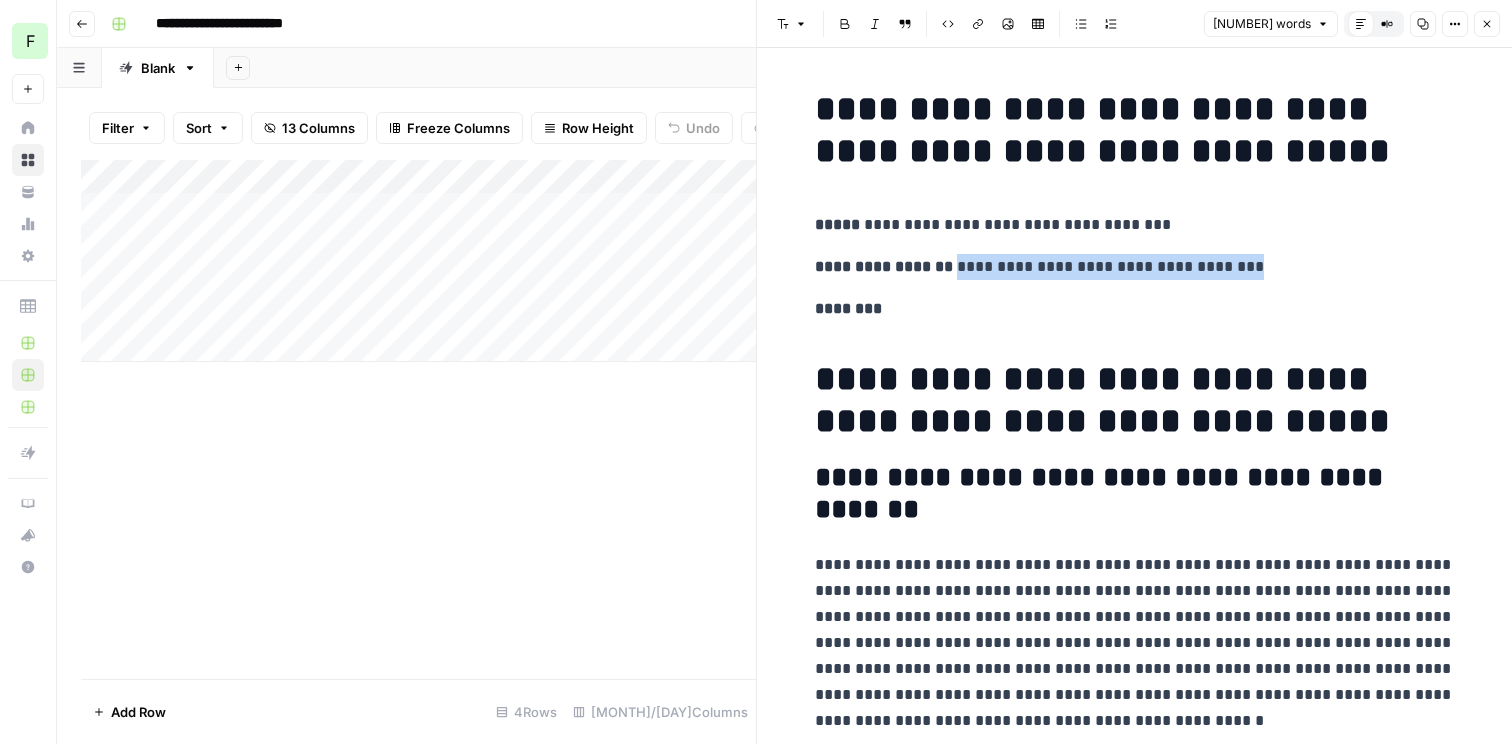 click on "Add Column" at bounding box center [418, 261] 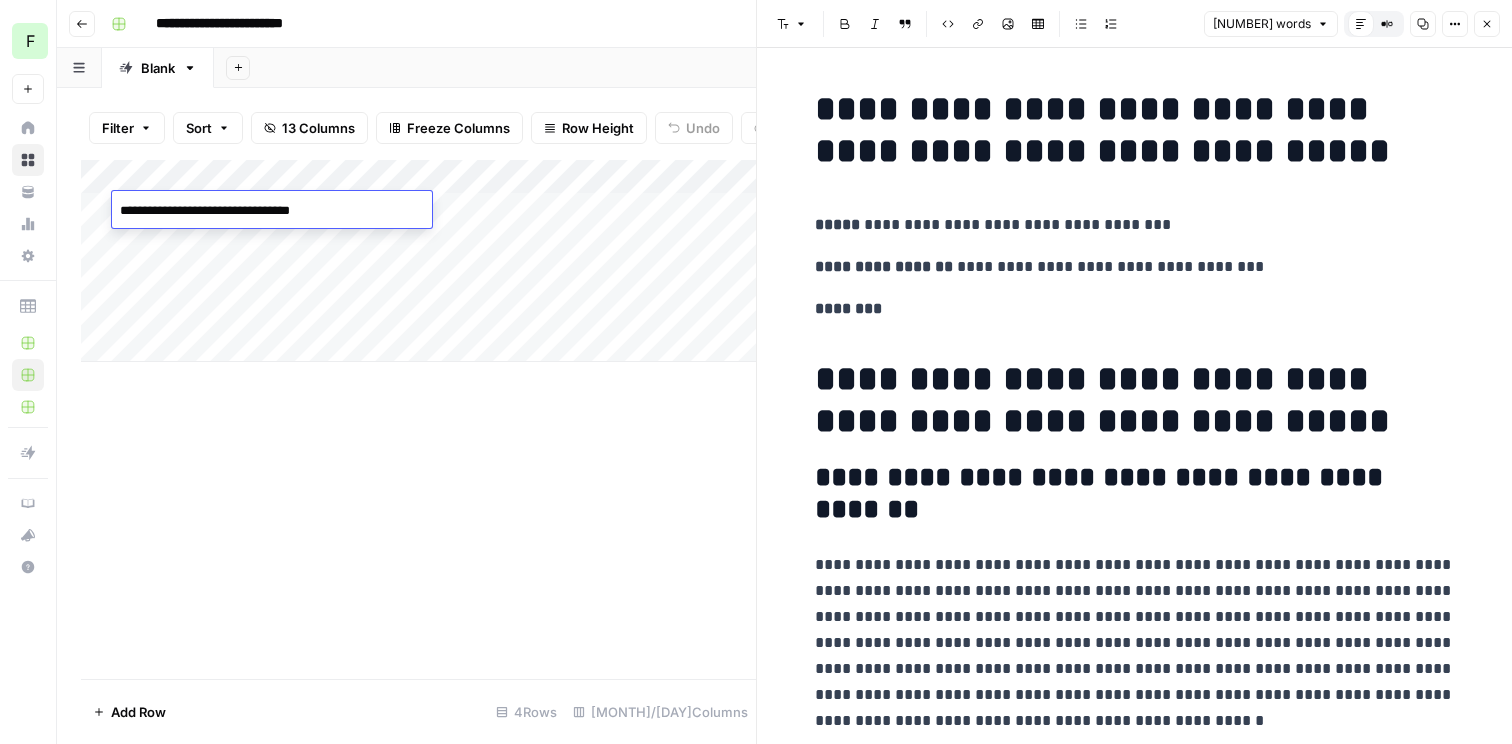 type on "**********" 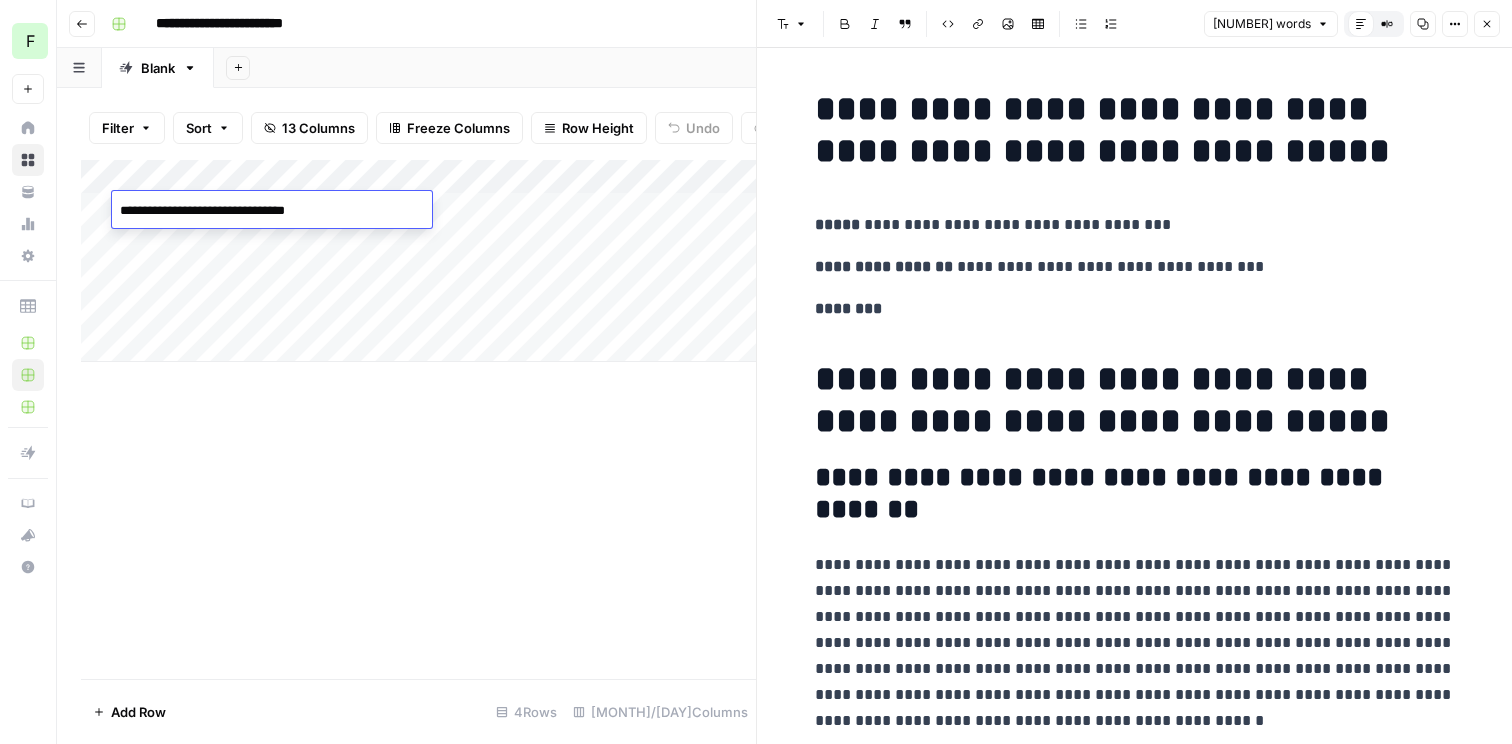 click on "Add Column" at bounding box center (418, 419) 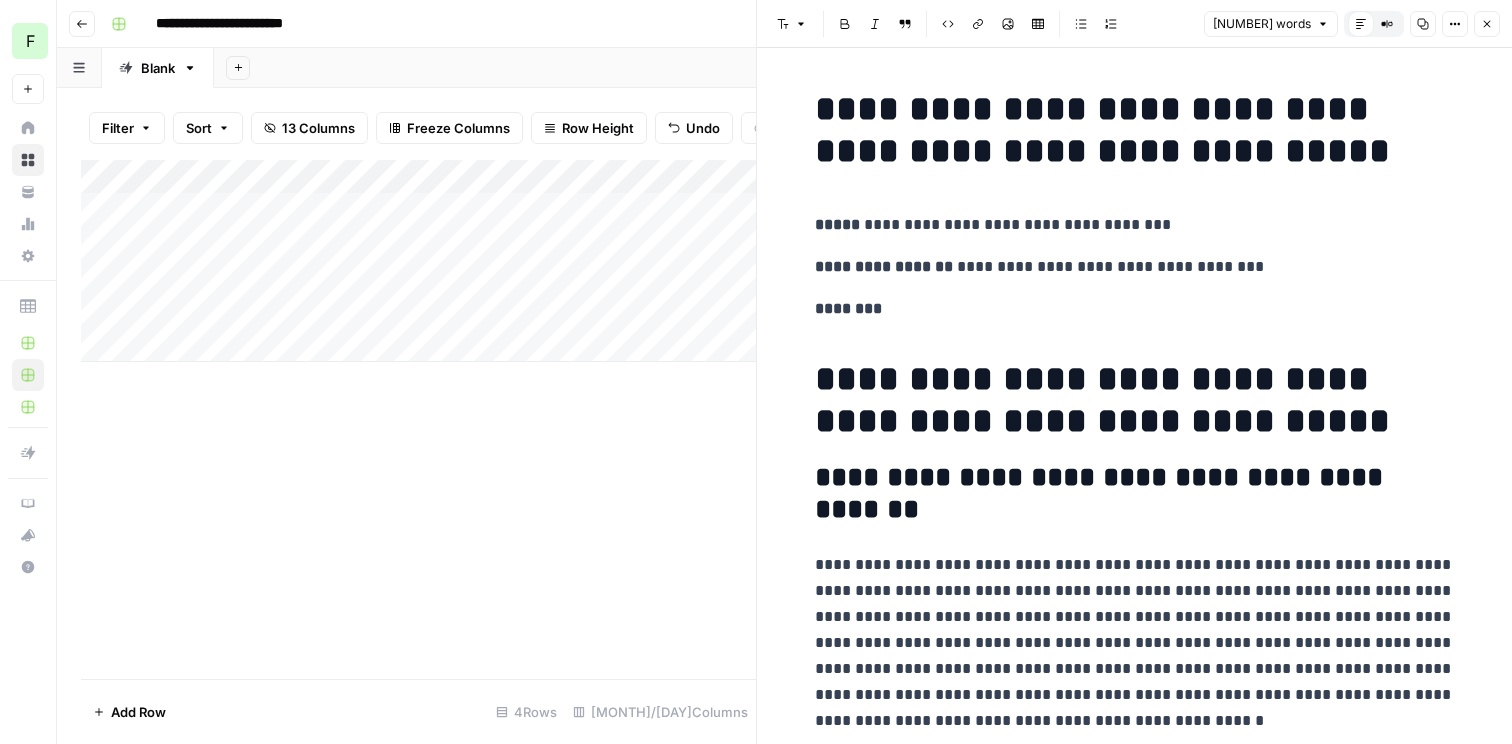 click on "Add Column" at bounding box center [418, 261] 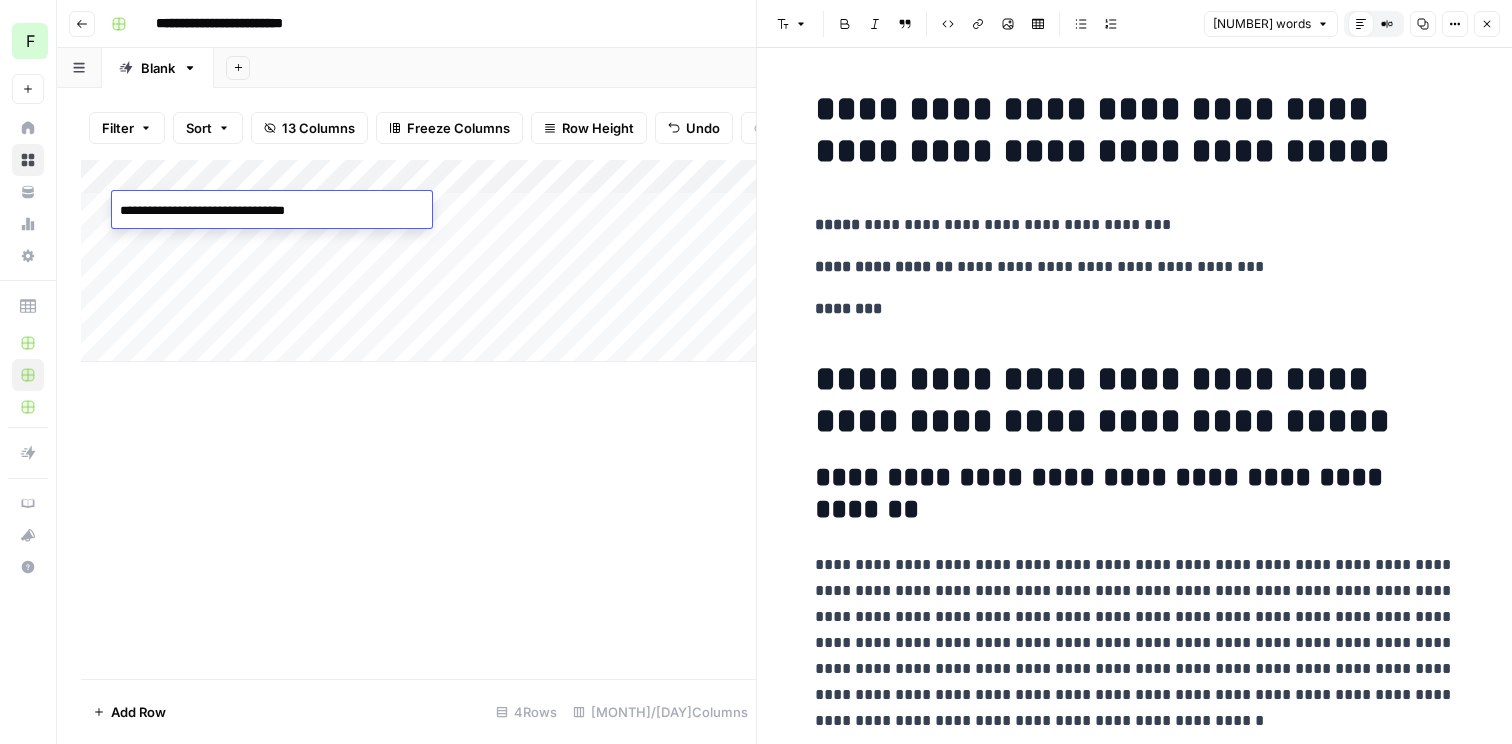 click on "**********" at bounding box center (272, 211) 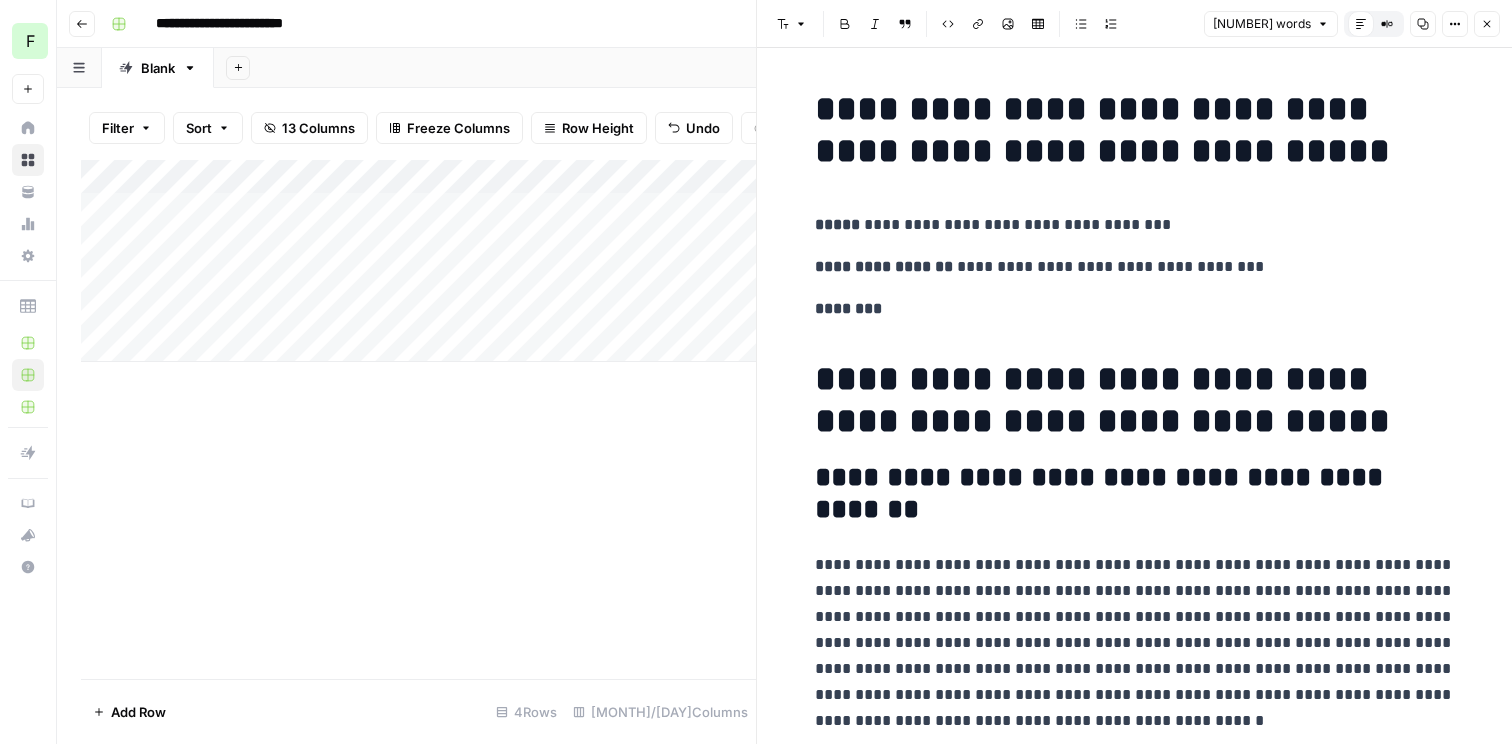 click on "Add Column" at bounding box center [418, 419] 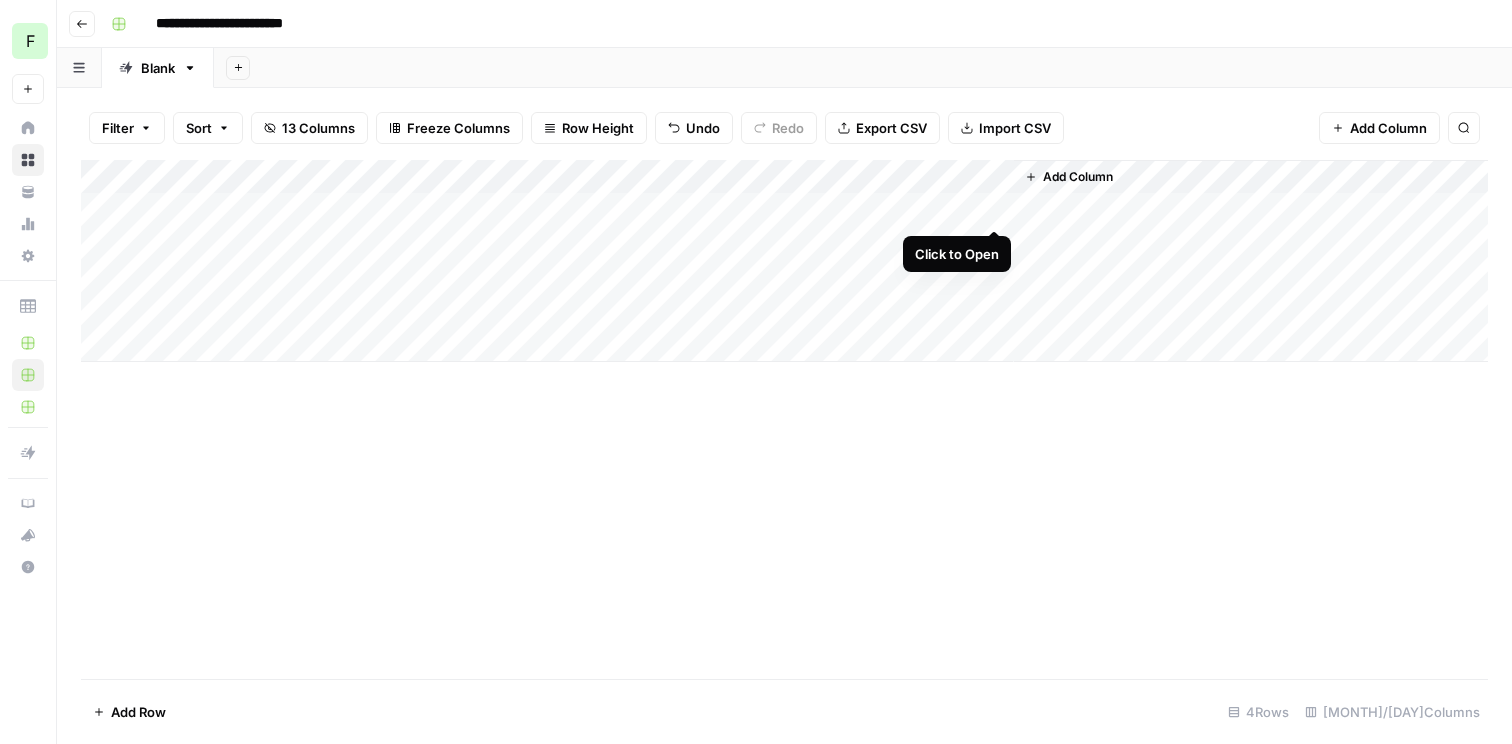click on "Add Column" at bounding box center (784, 261) 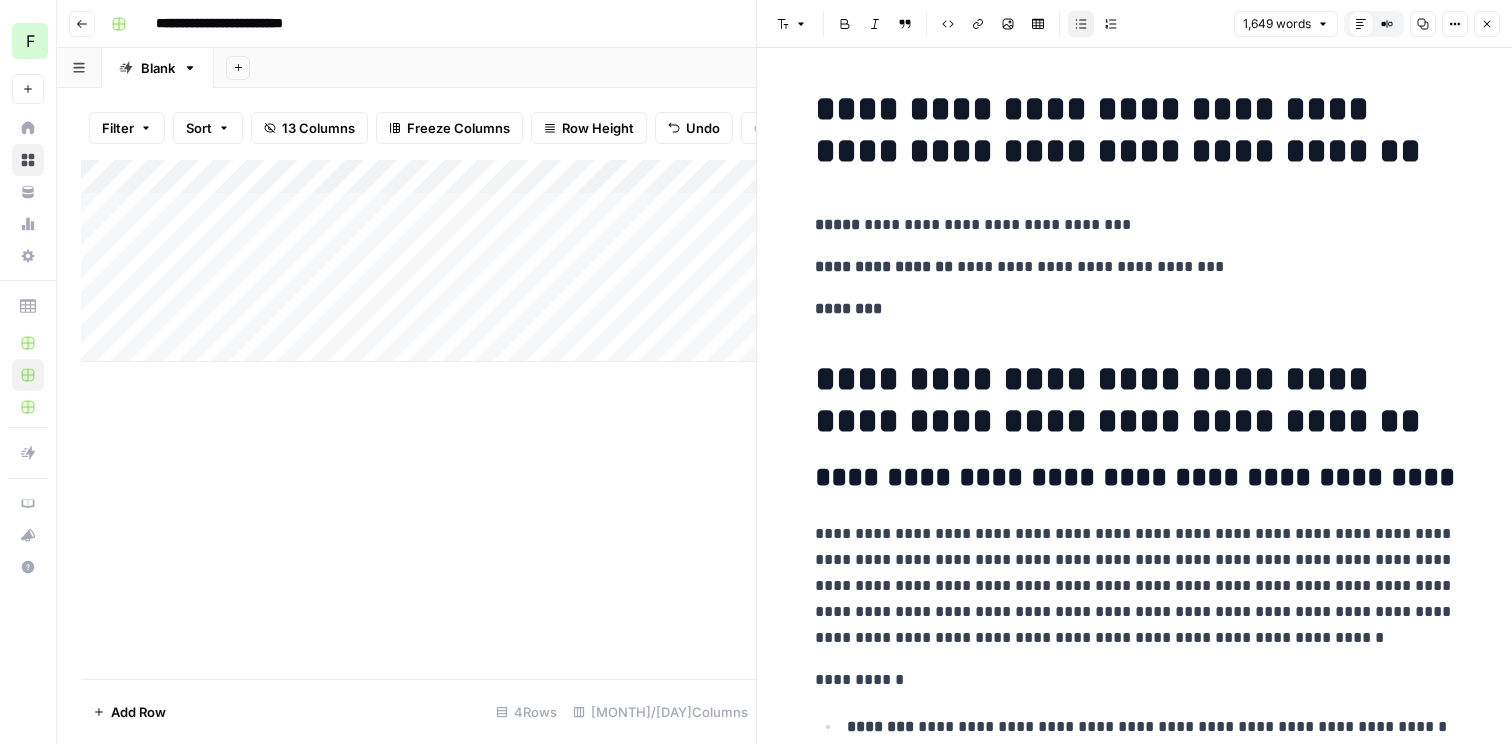 click 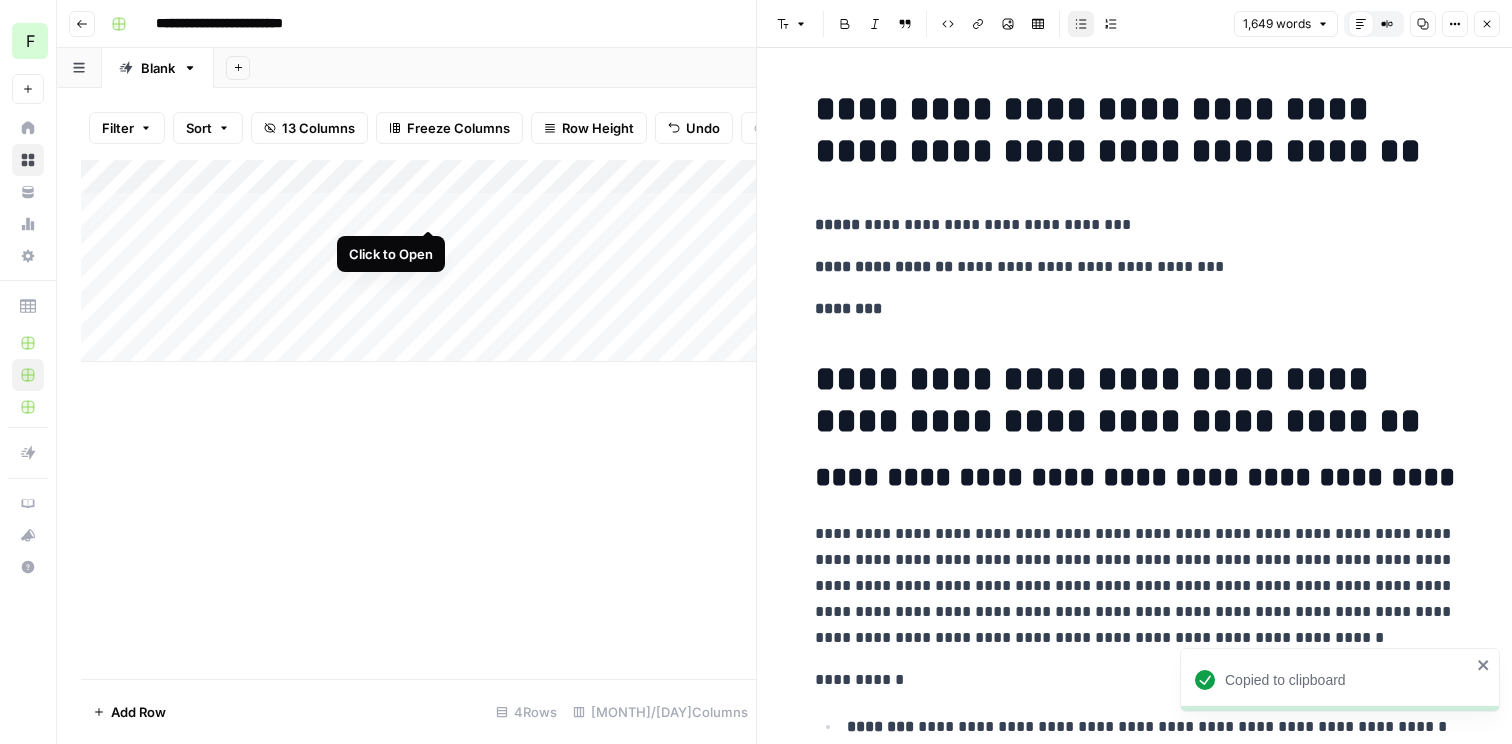 click on "Add Column" at bounding box center (418, 261) 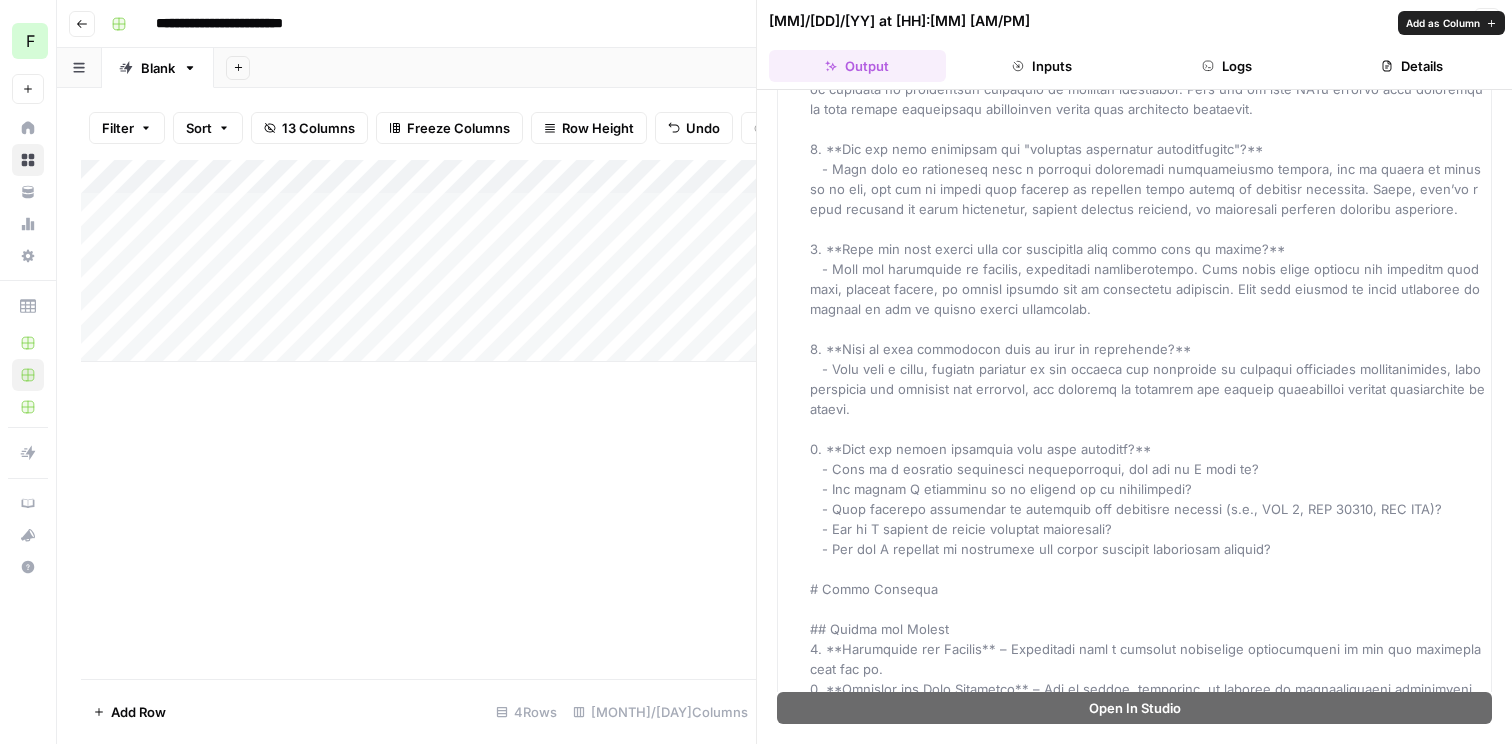 scroll, scrollTop: 0, scrollLeft: 0, axis: both 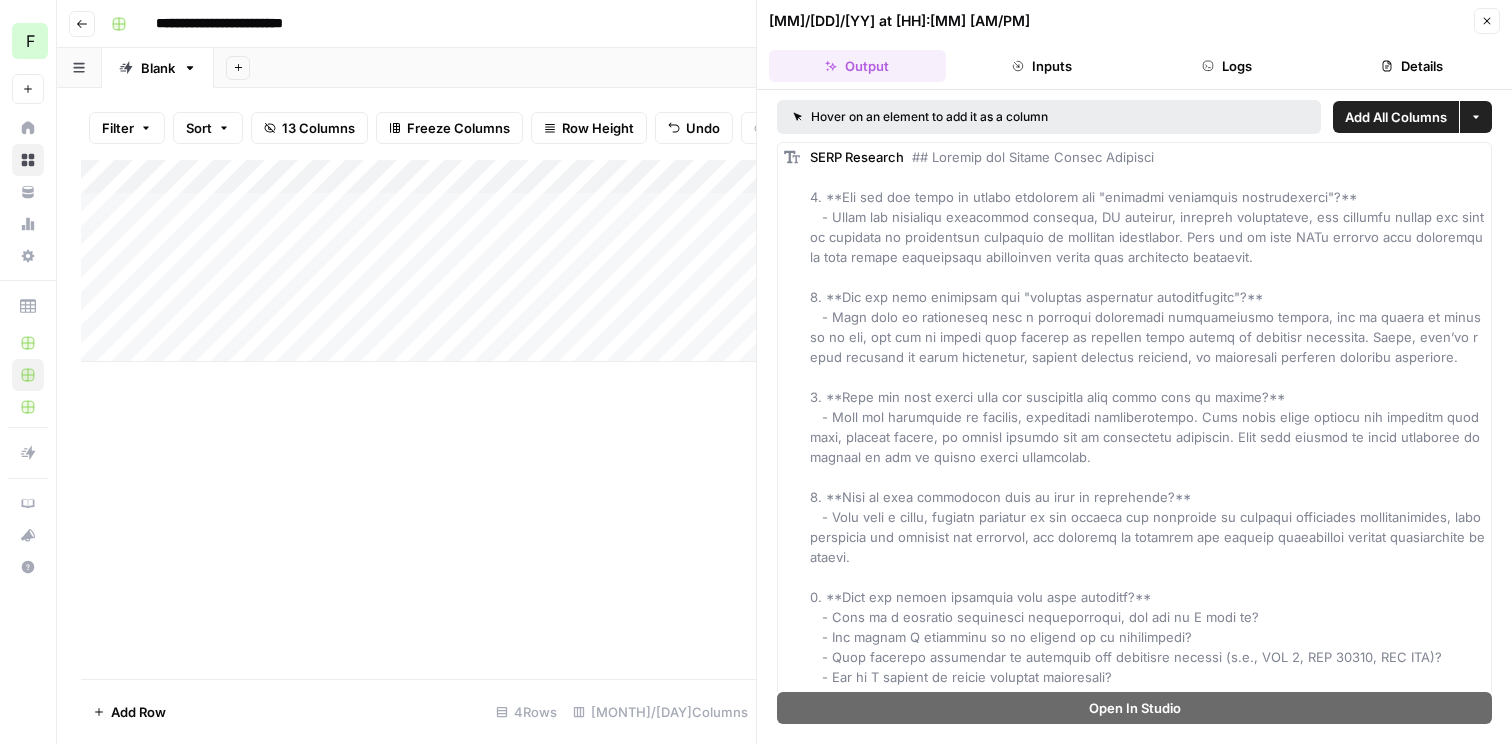 click on "Add All Columns" at bounding box center (1396, 117) 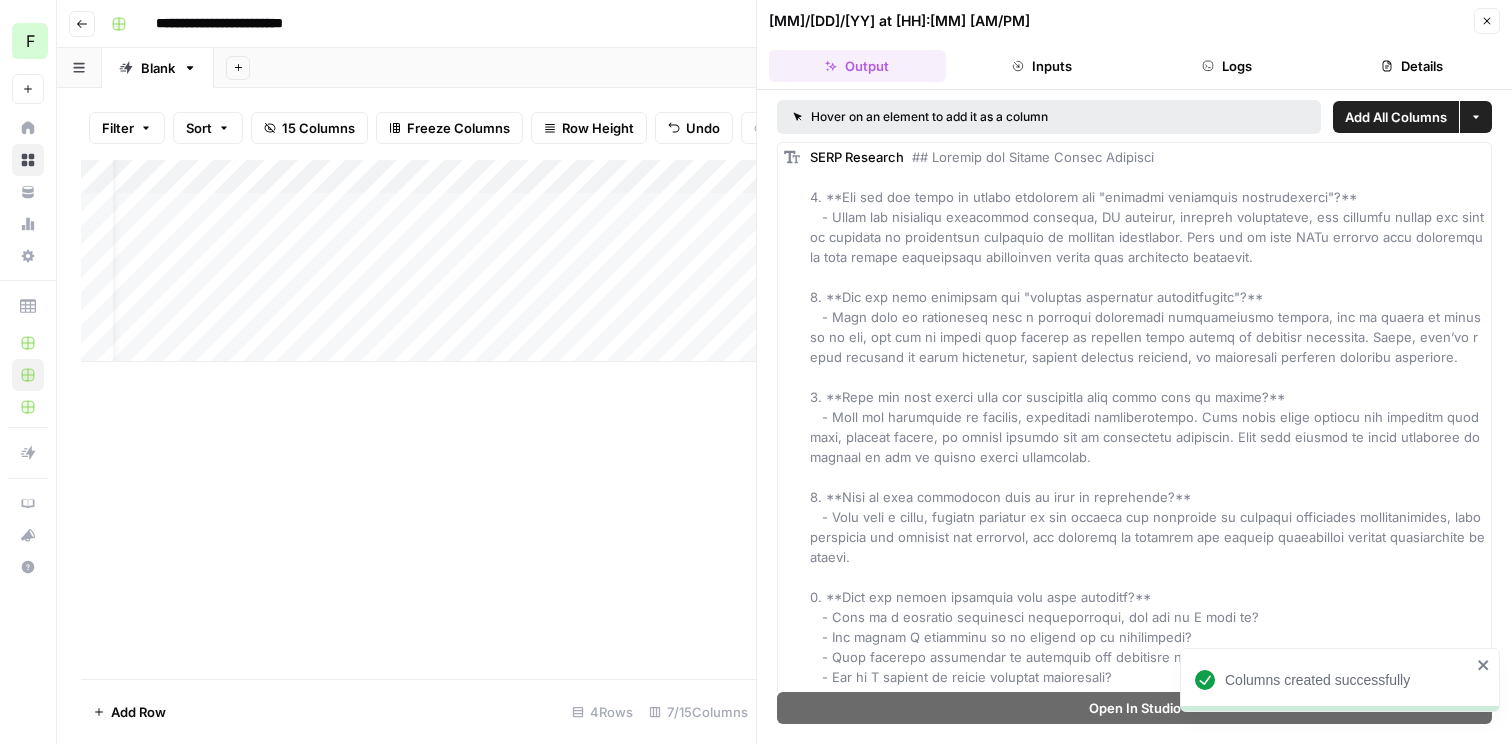 scroll, scrollTop: 0, scrollLeft: 48, axis: horizontal 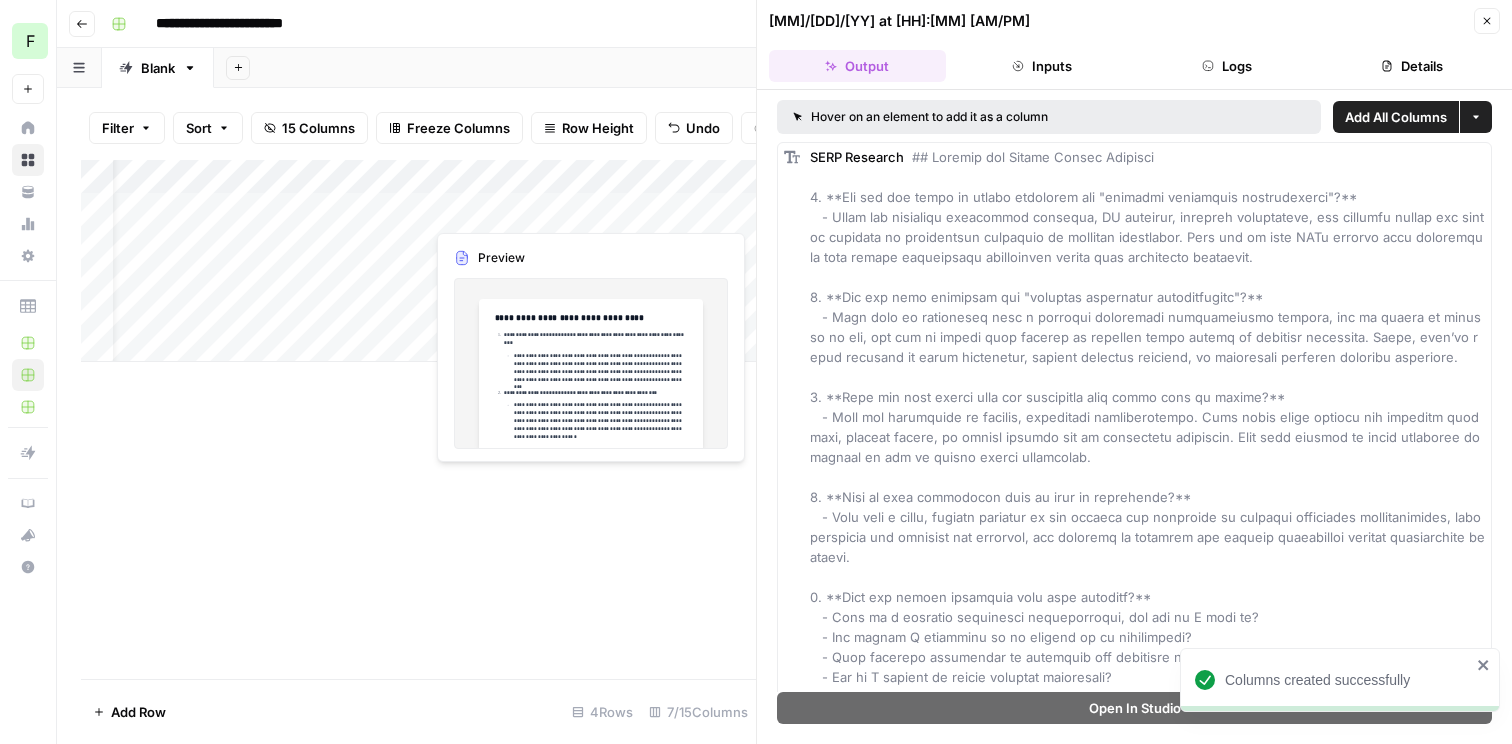click on "Add Column" at bounding box center (418, 261) 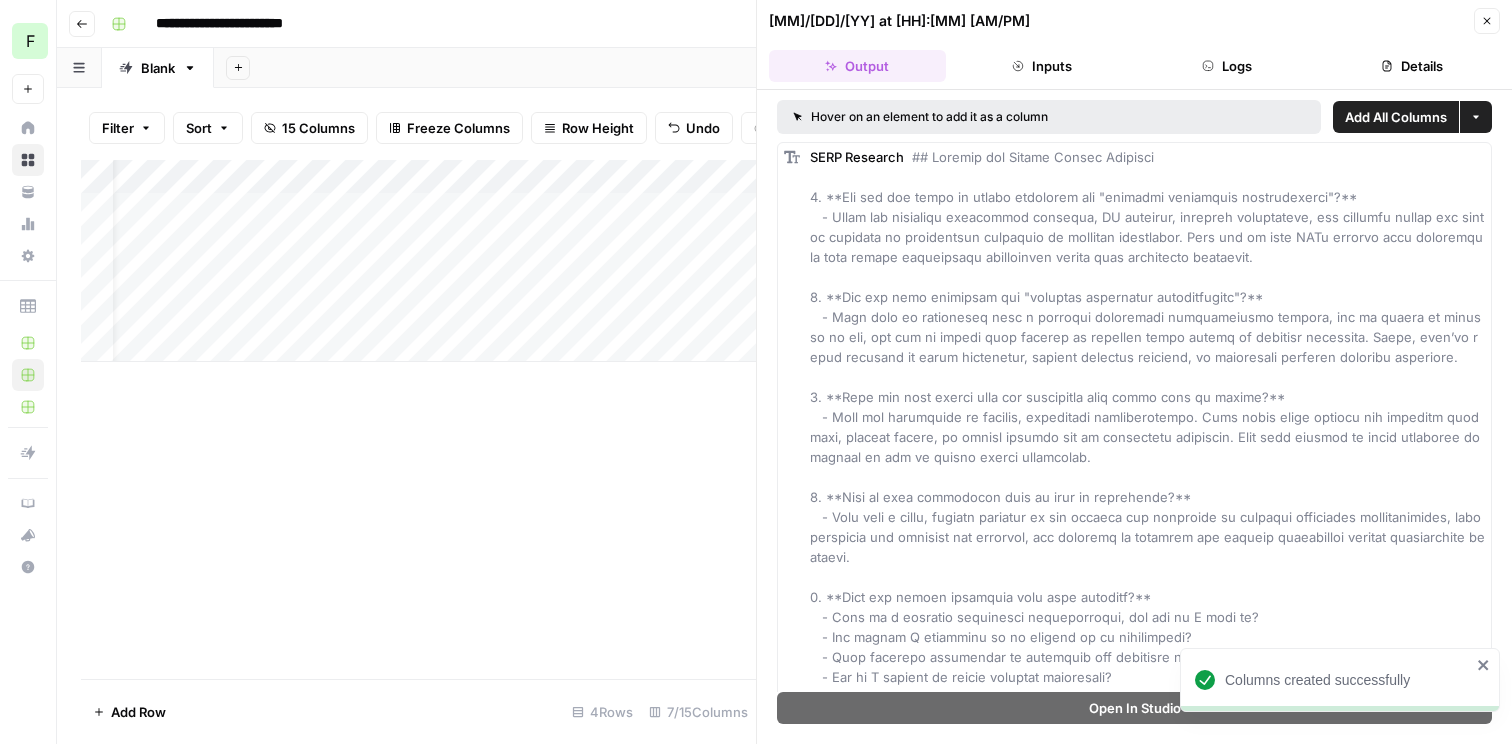 click on "Add Column" at bounding box center (418, 261) 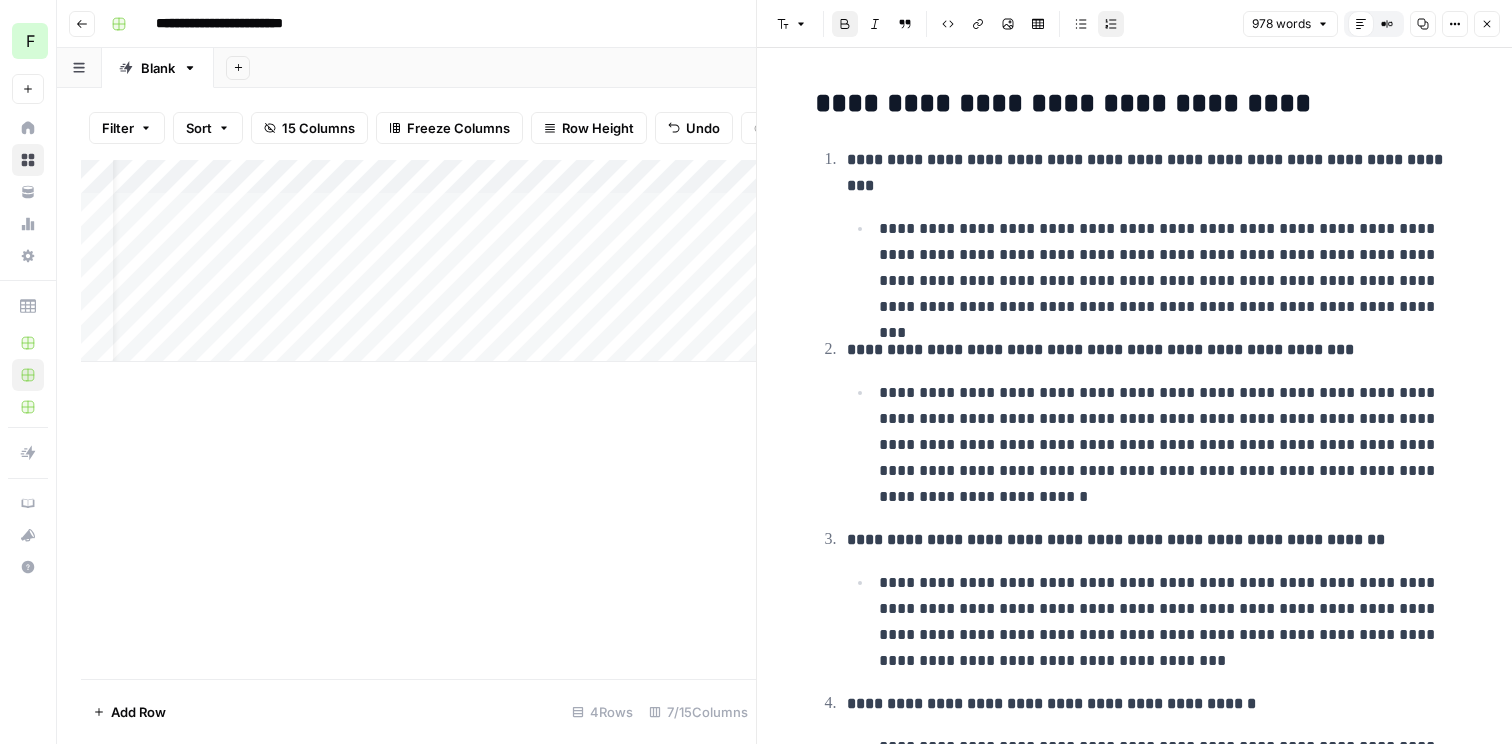 click 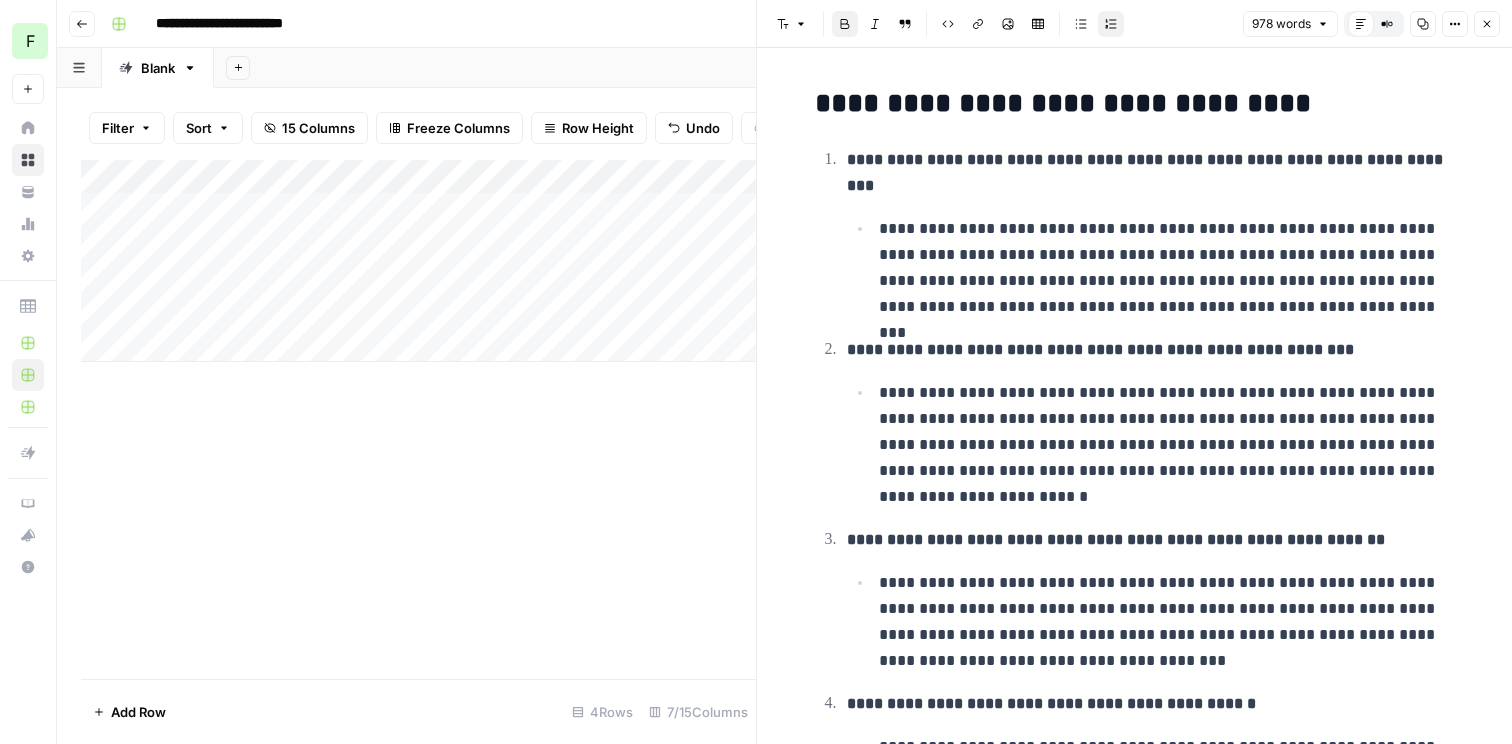 click on "Add Column" at bounding box center (418, 261) 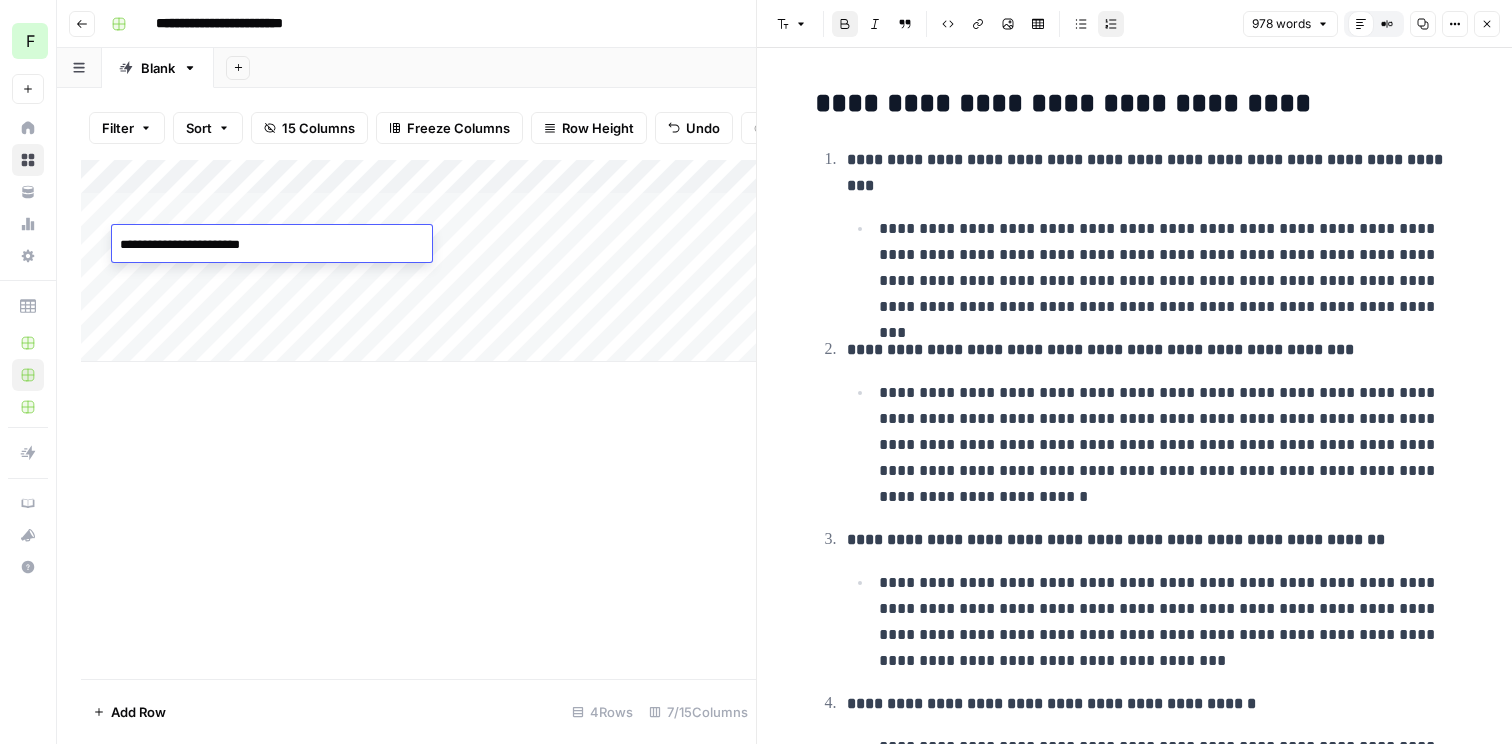 click on "**********" at bounding box center [272, 265] 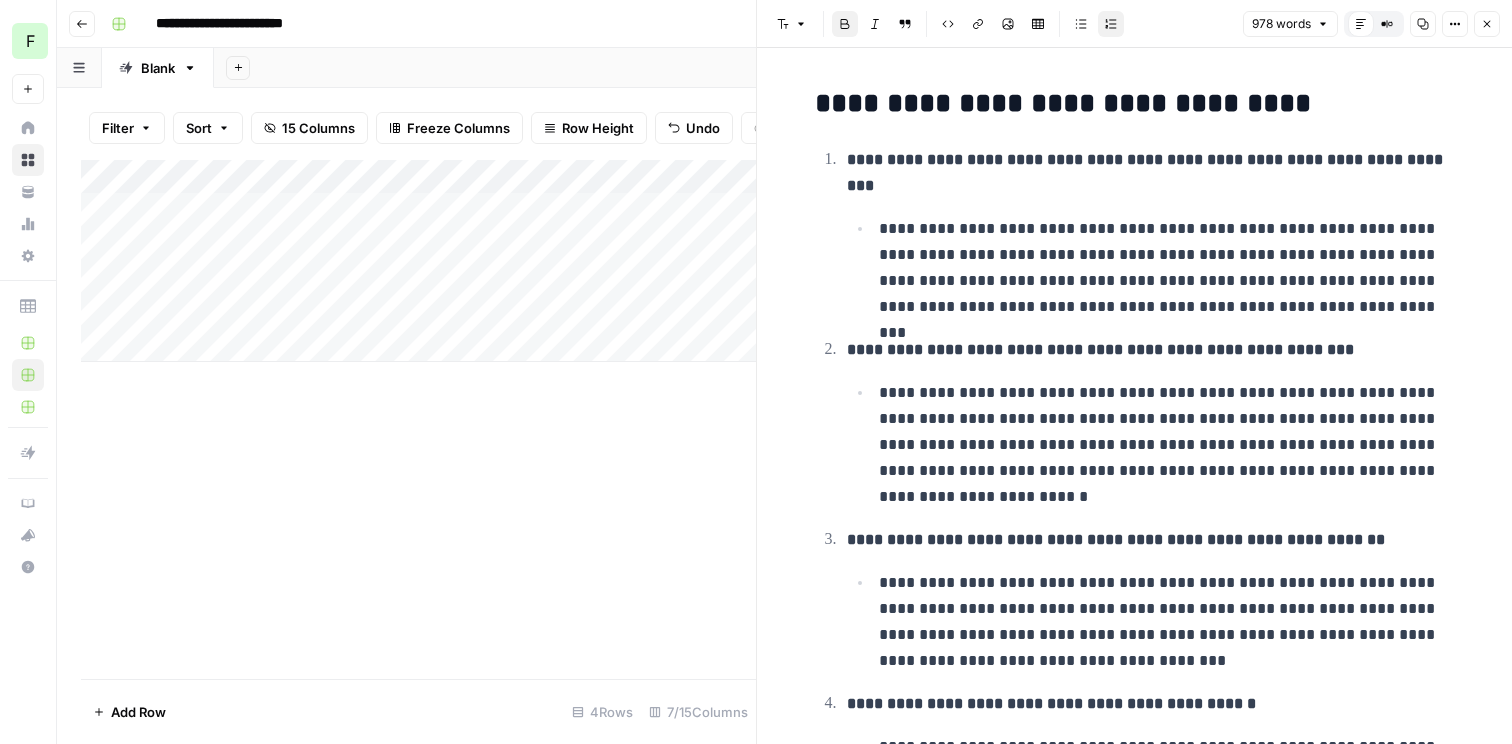 click on "Add Column" at bounding box center (418, 261) 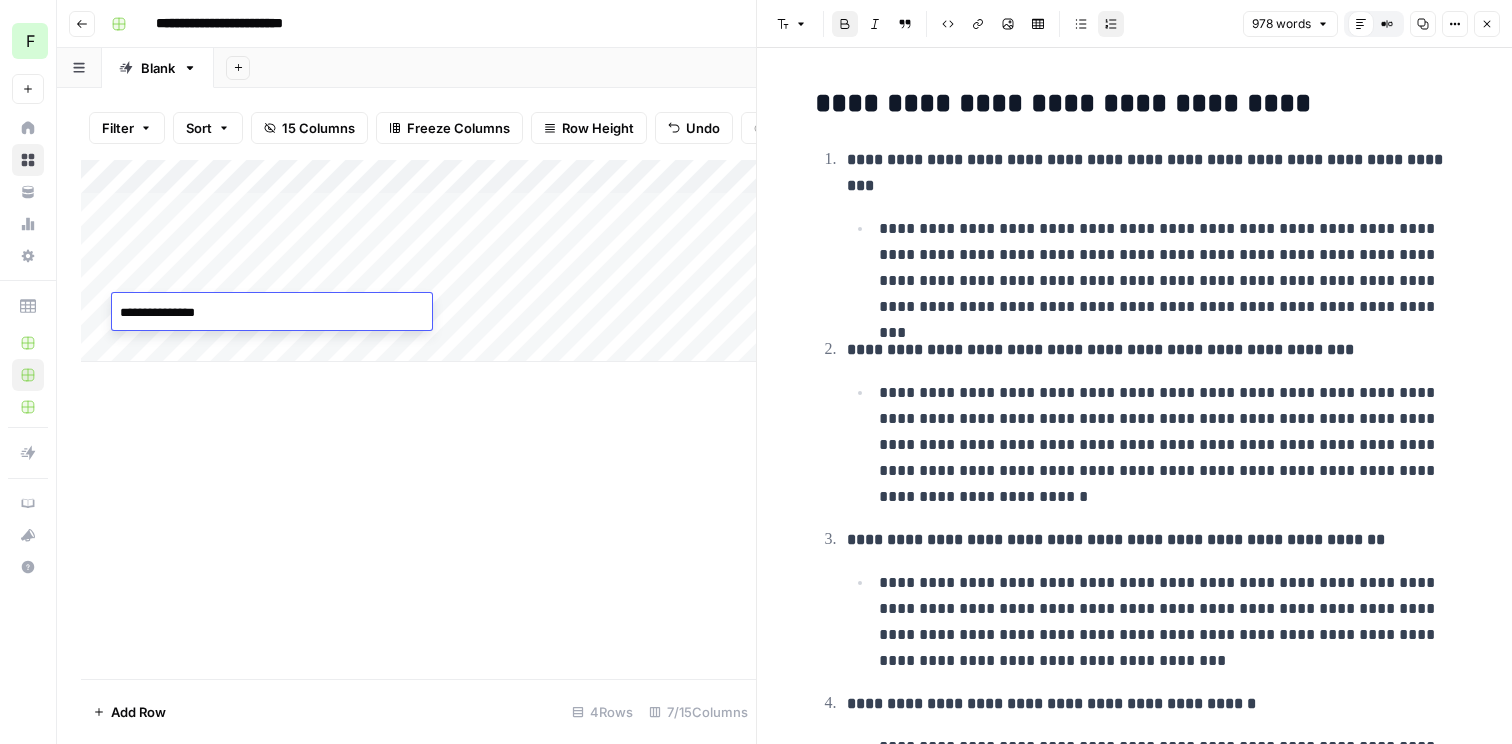 click on "**********" at bounding box center (272, 333) 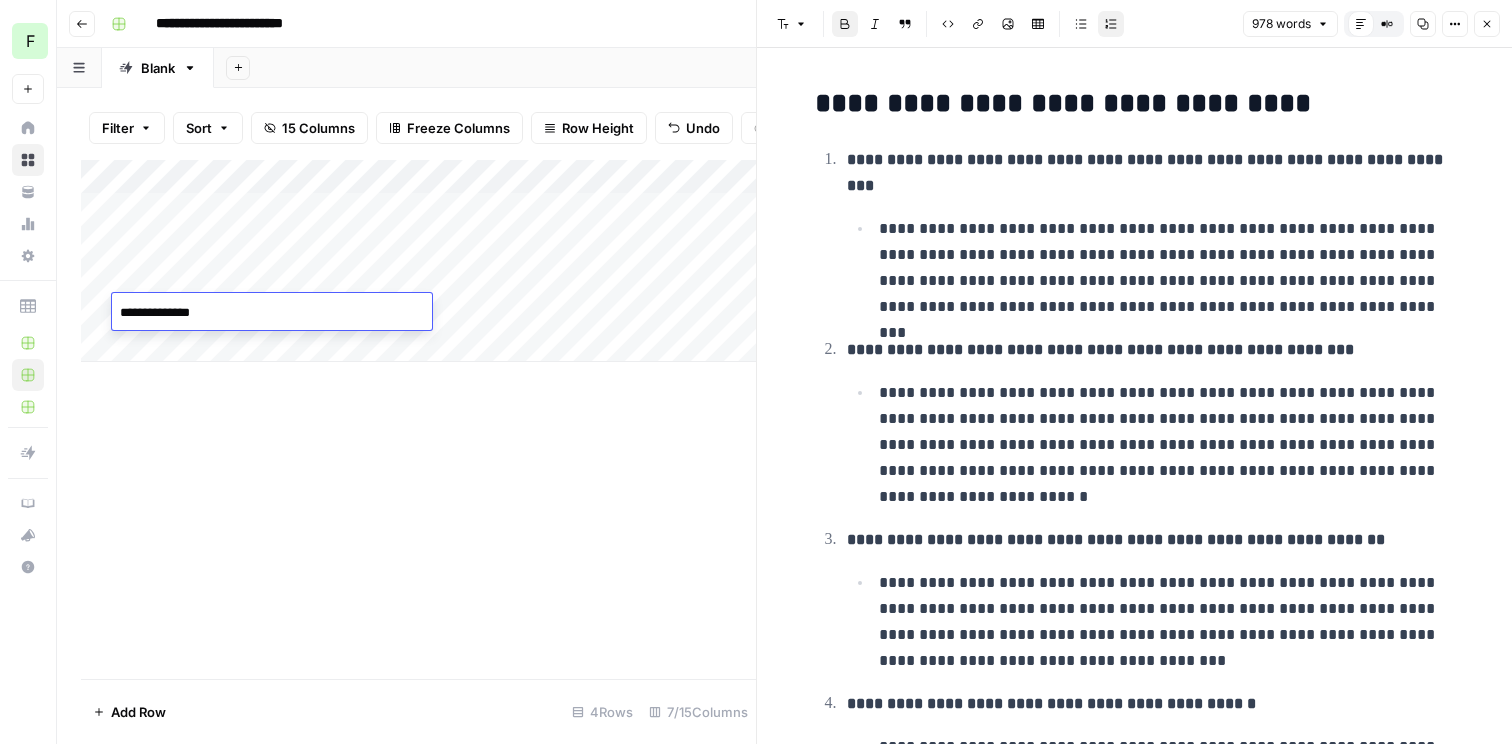 type on "**********" 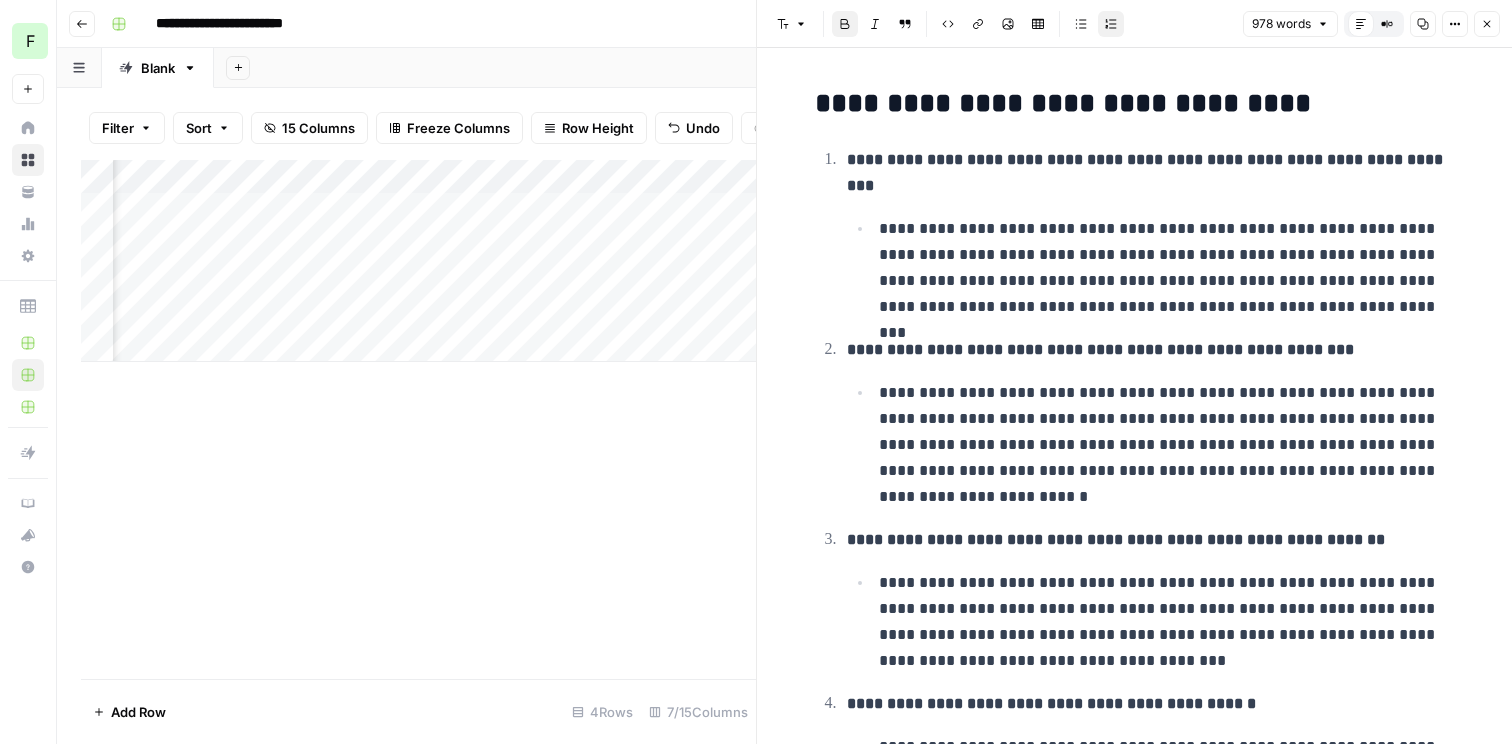 click on "Add Column" at bounding box center [418, 419] 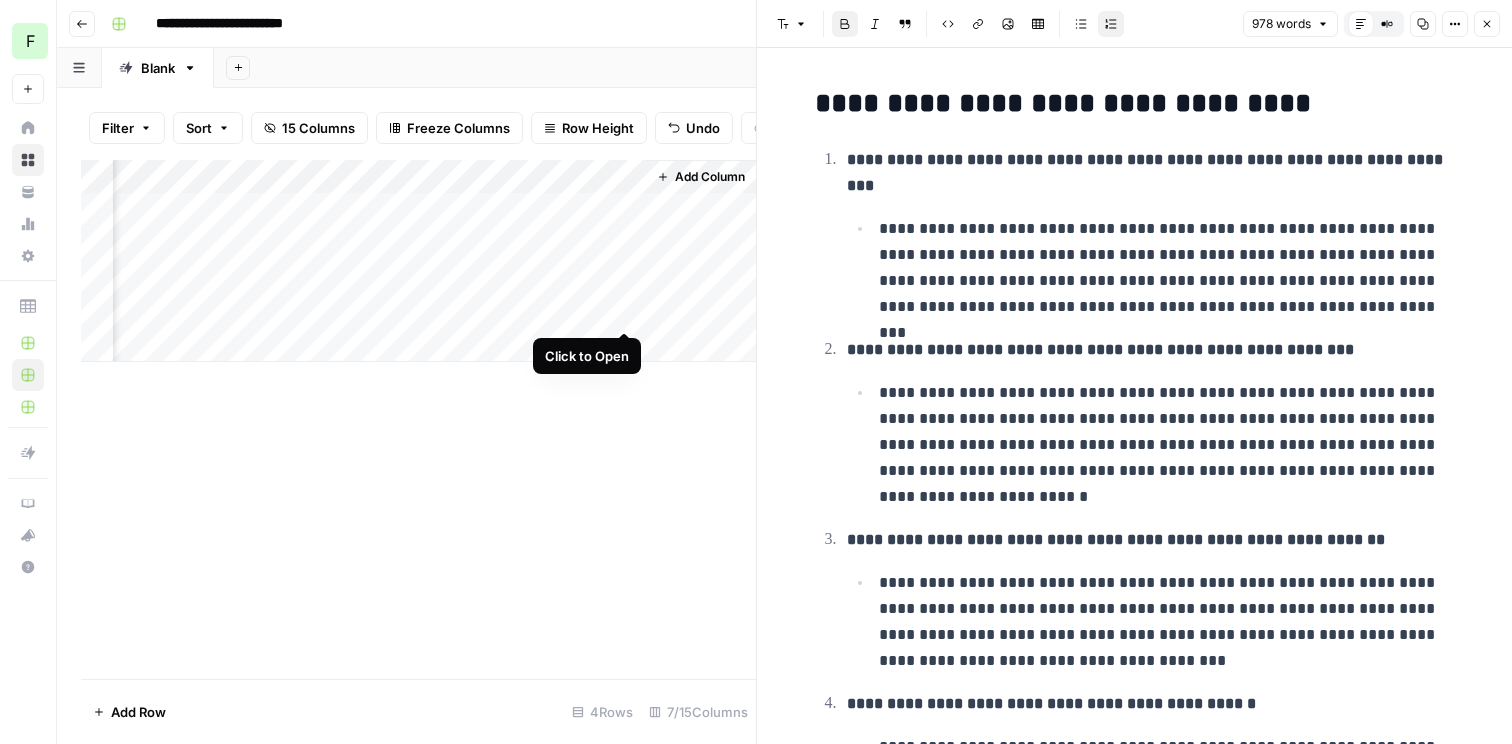 click on "Add Column" at bounding box center [418, 261] 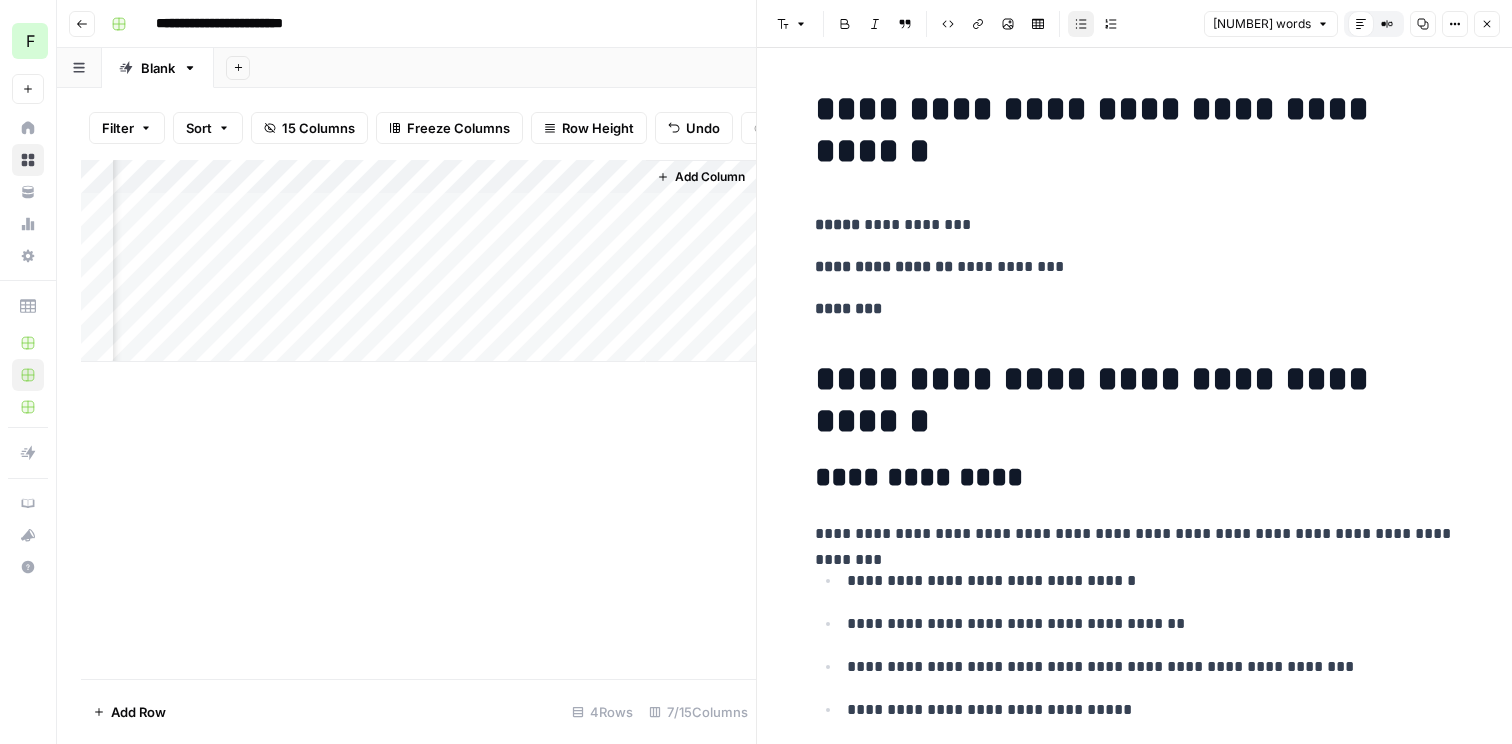 click on "**********" at bounding box center (1135, 130) 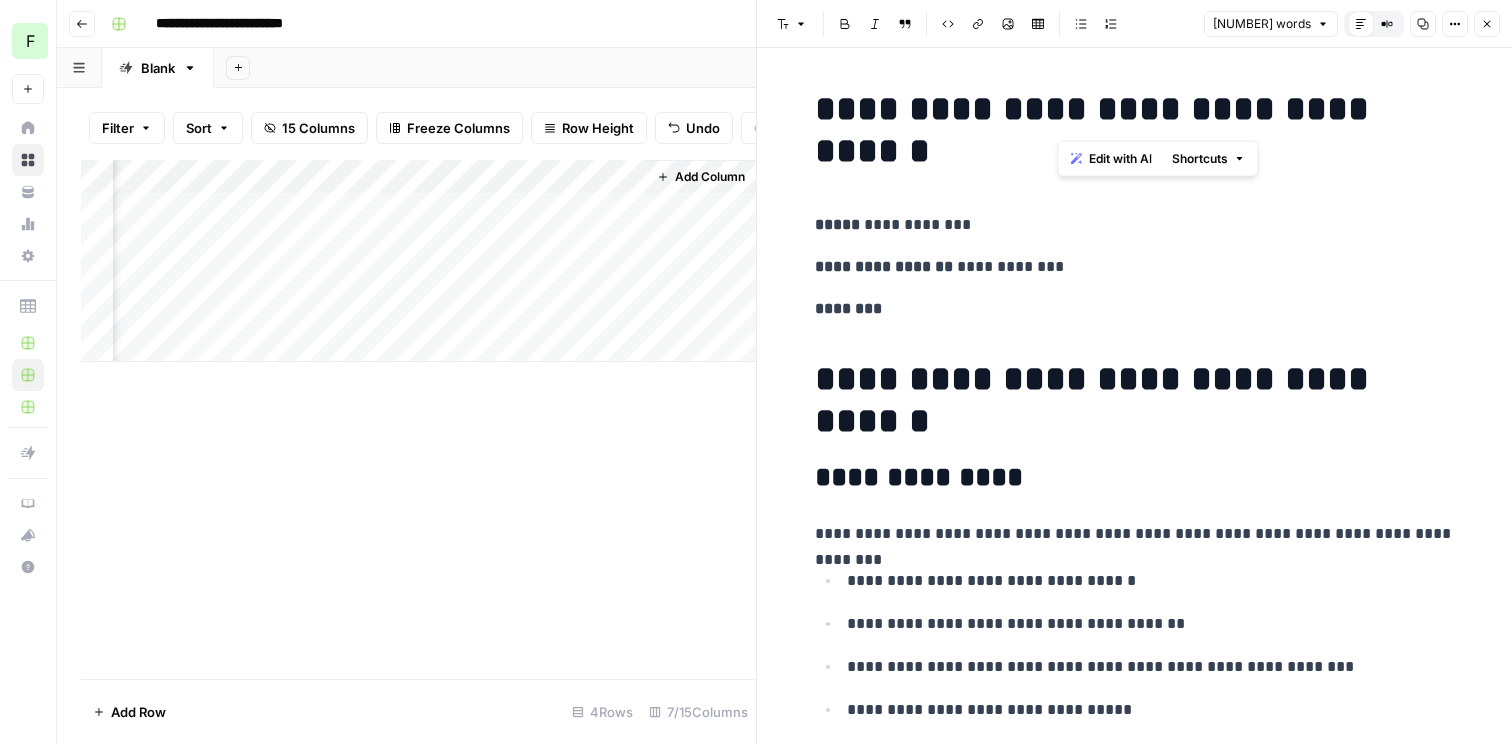 click on "**********" at bounding box center [1135, 130] 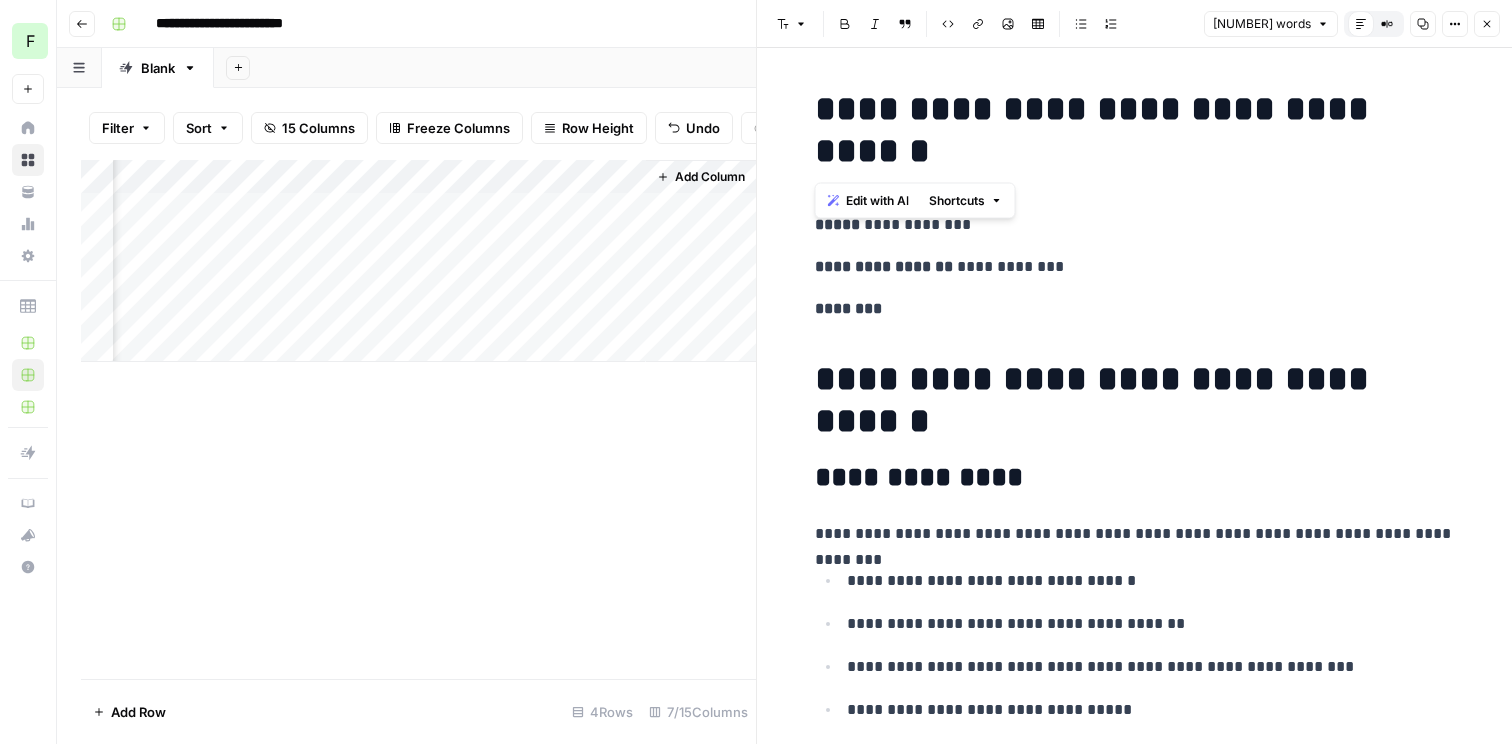 click on "**********" at bounding box center (1135, 130) 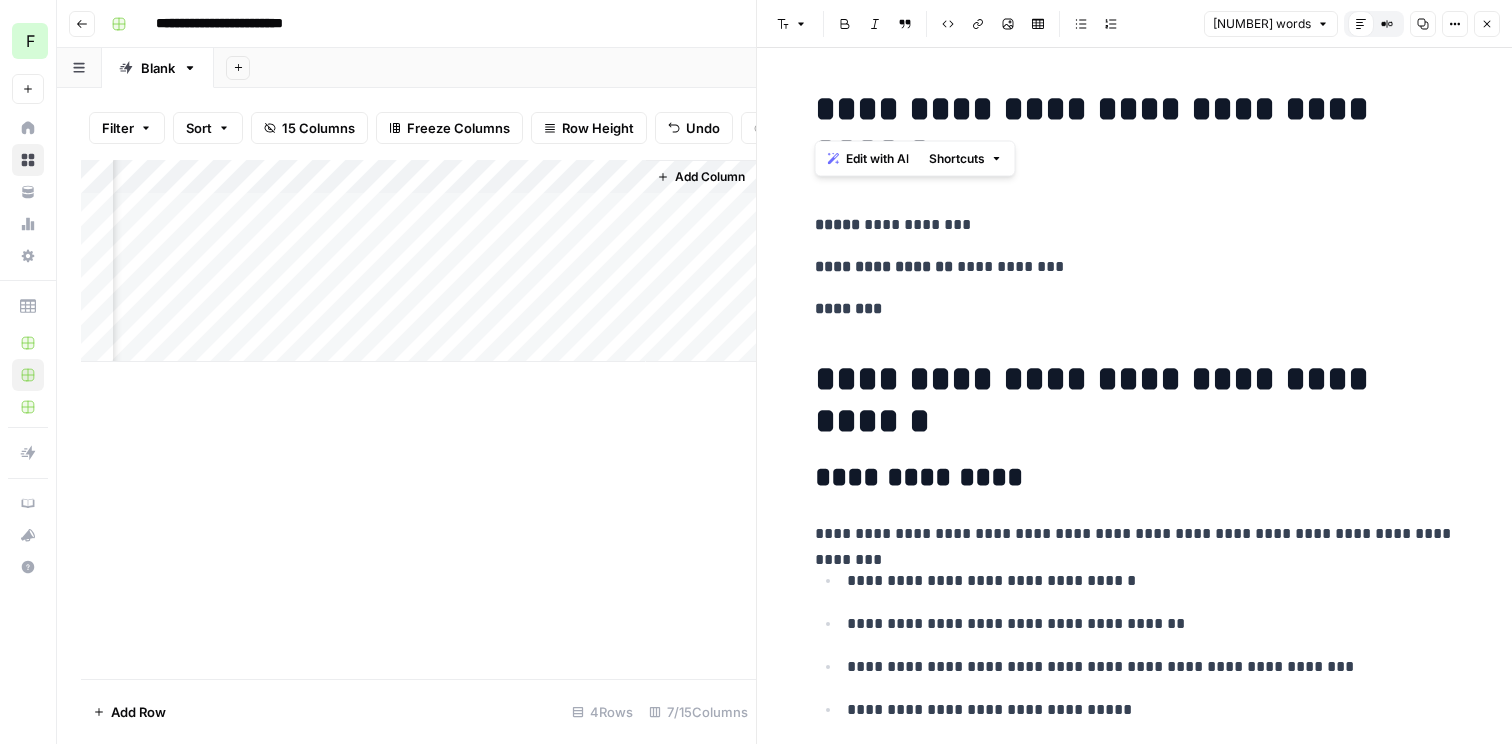 drag, startPoint x: 1060, startPoint y: 110, endPoint x: 806, endPoint y: 101, distance: 254.1594 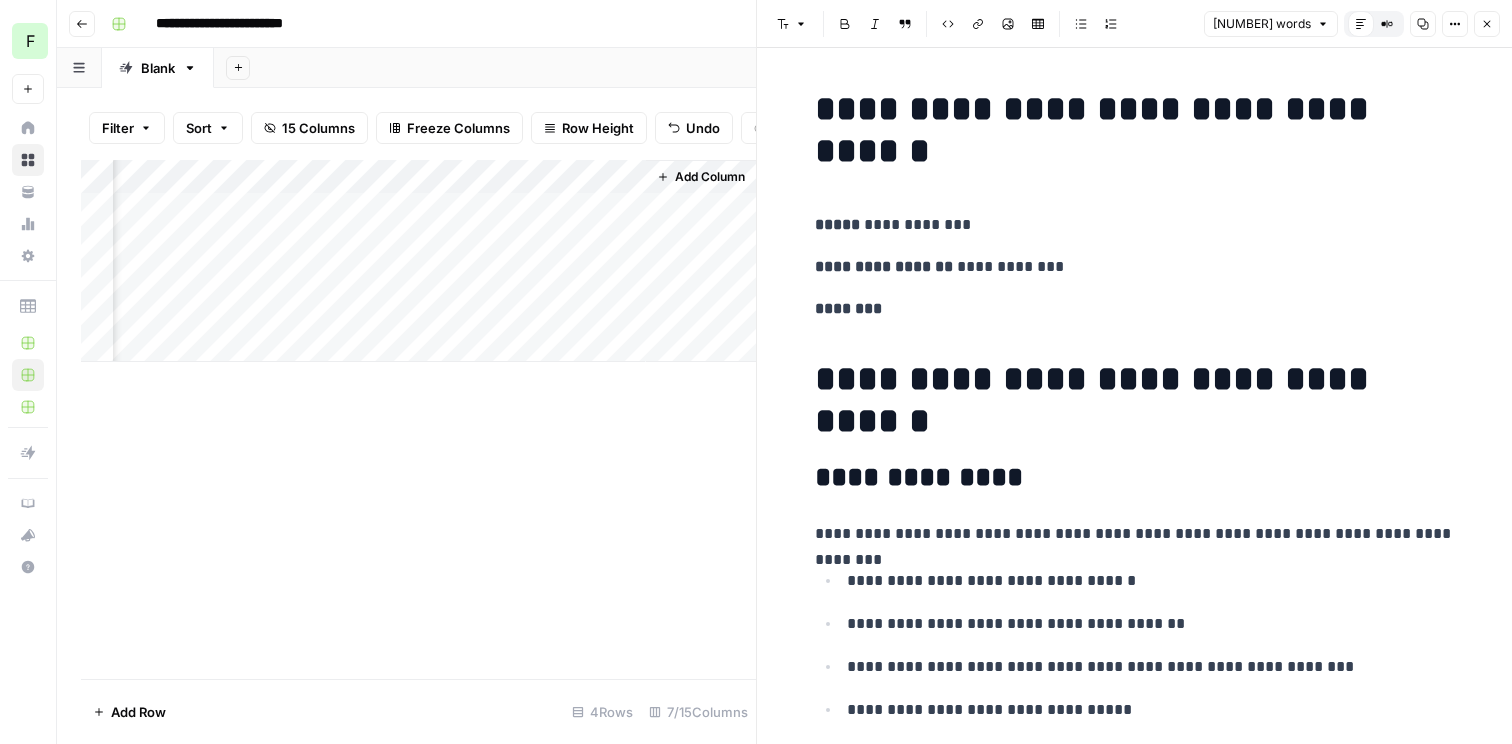 click 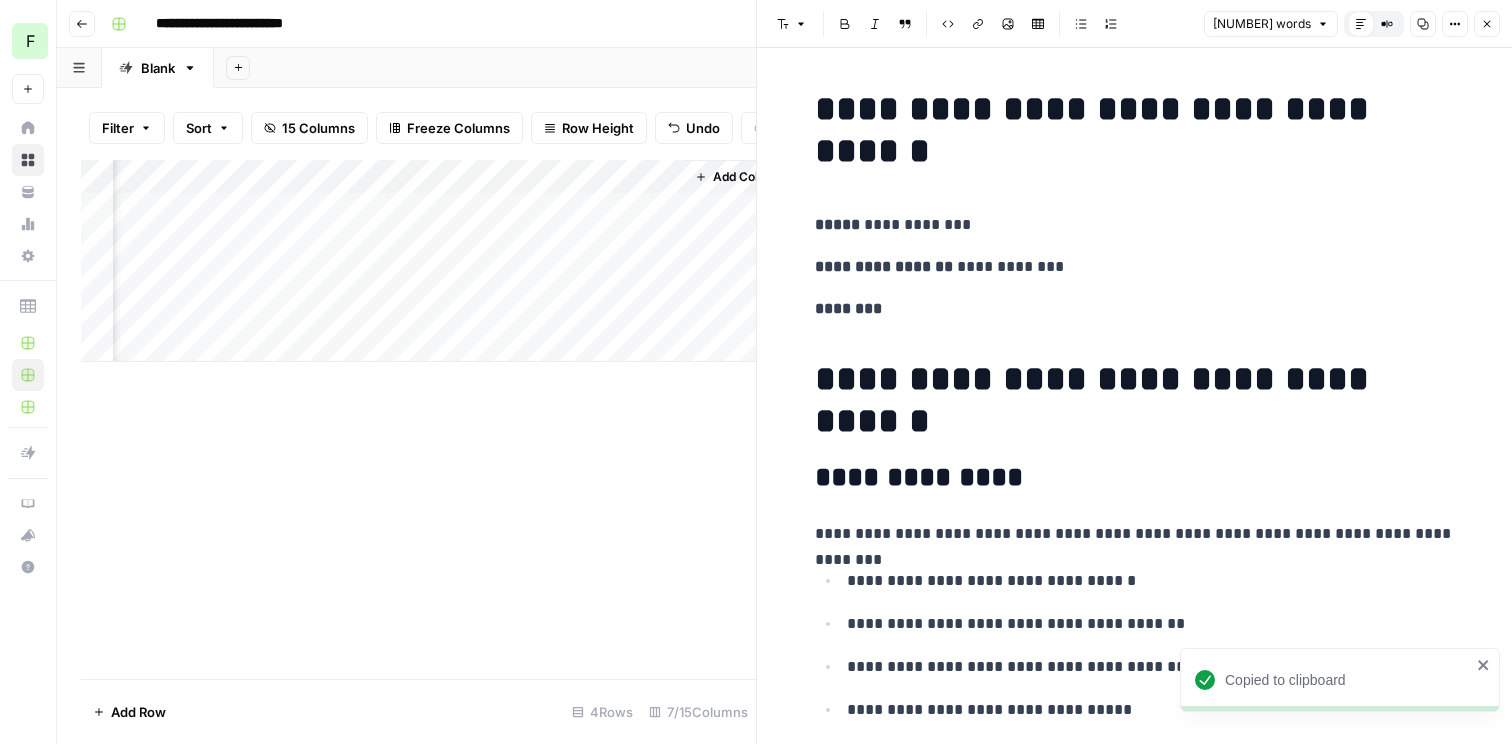 scroll, scrollTop: 0, scrollLeft: 729, axis: horizontal 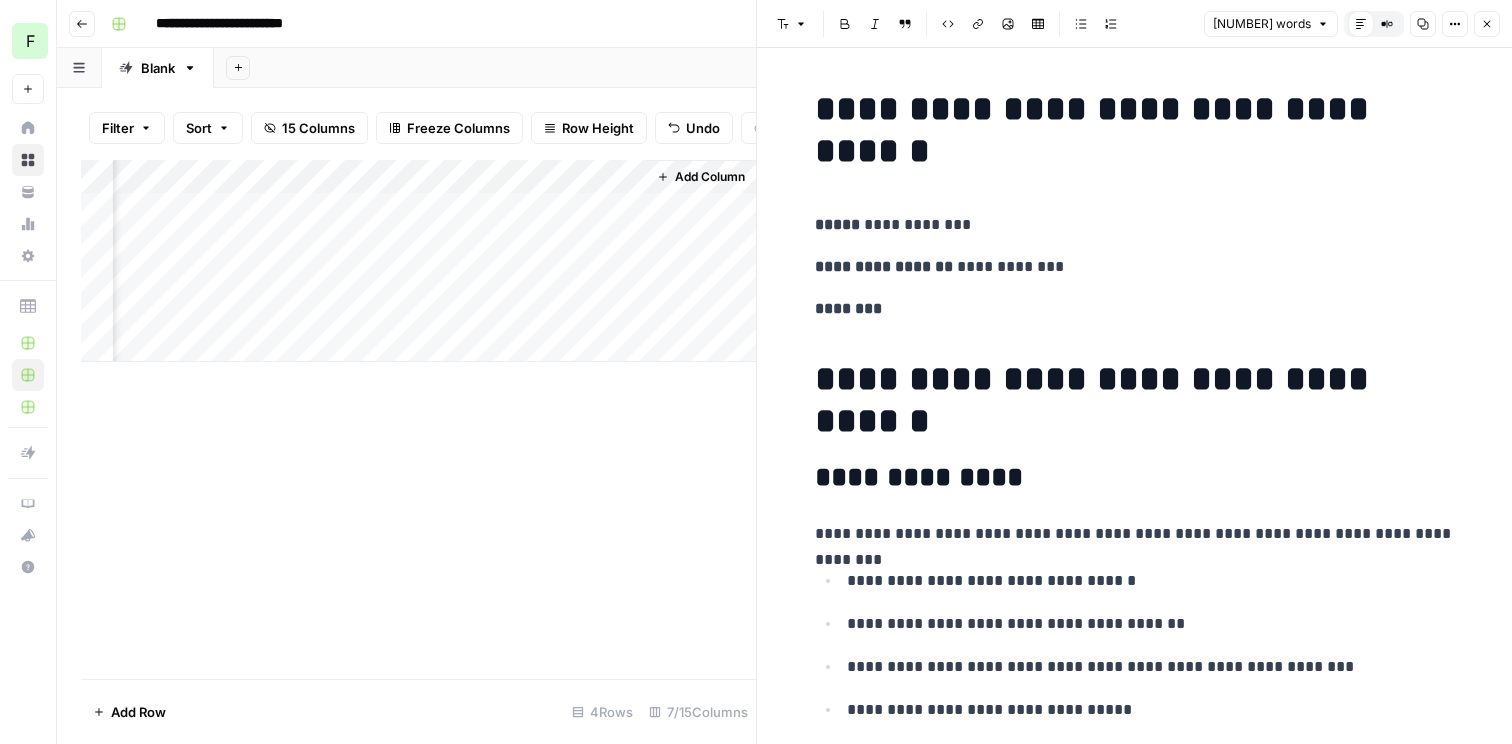 click 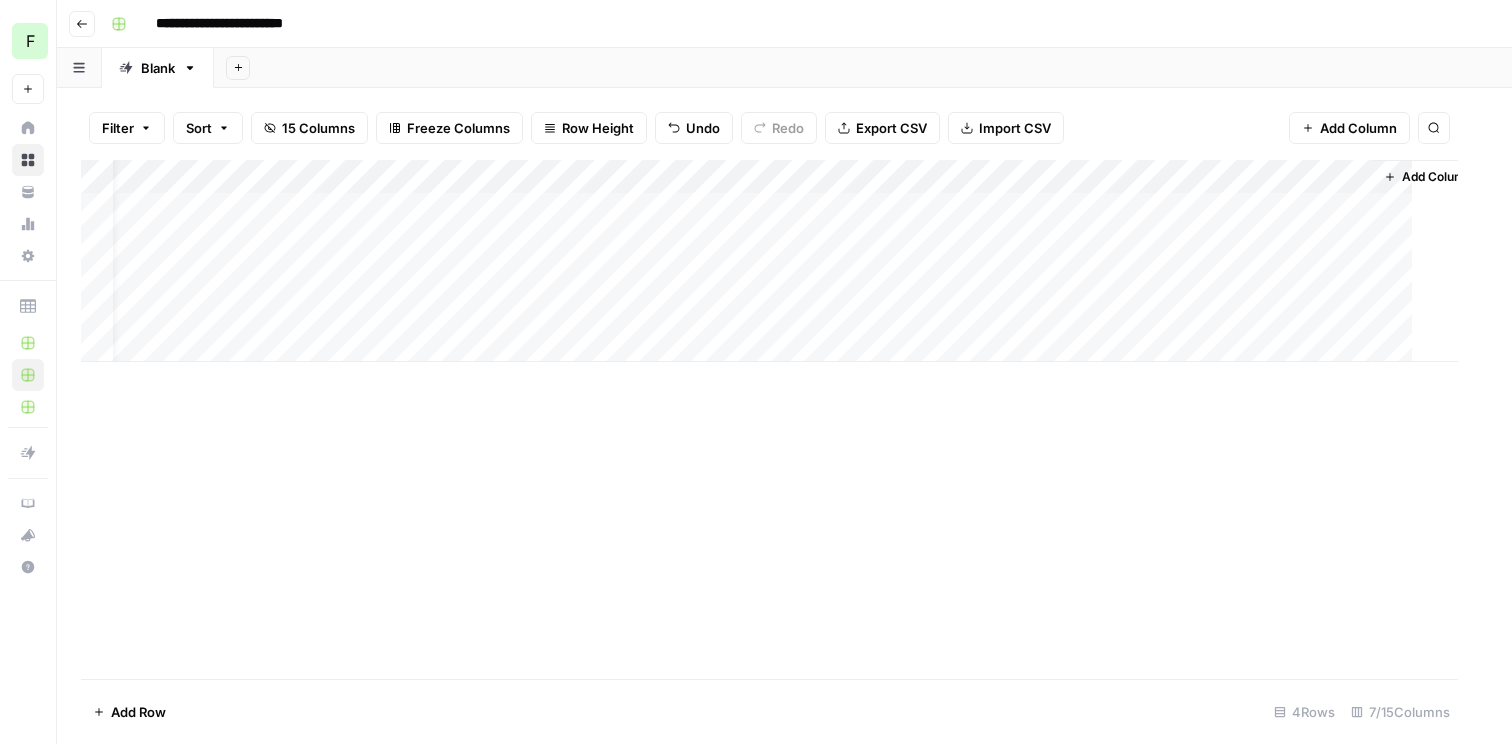 scroll, scrollTop: 0, scrollLeft: 0, axis: both 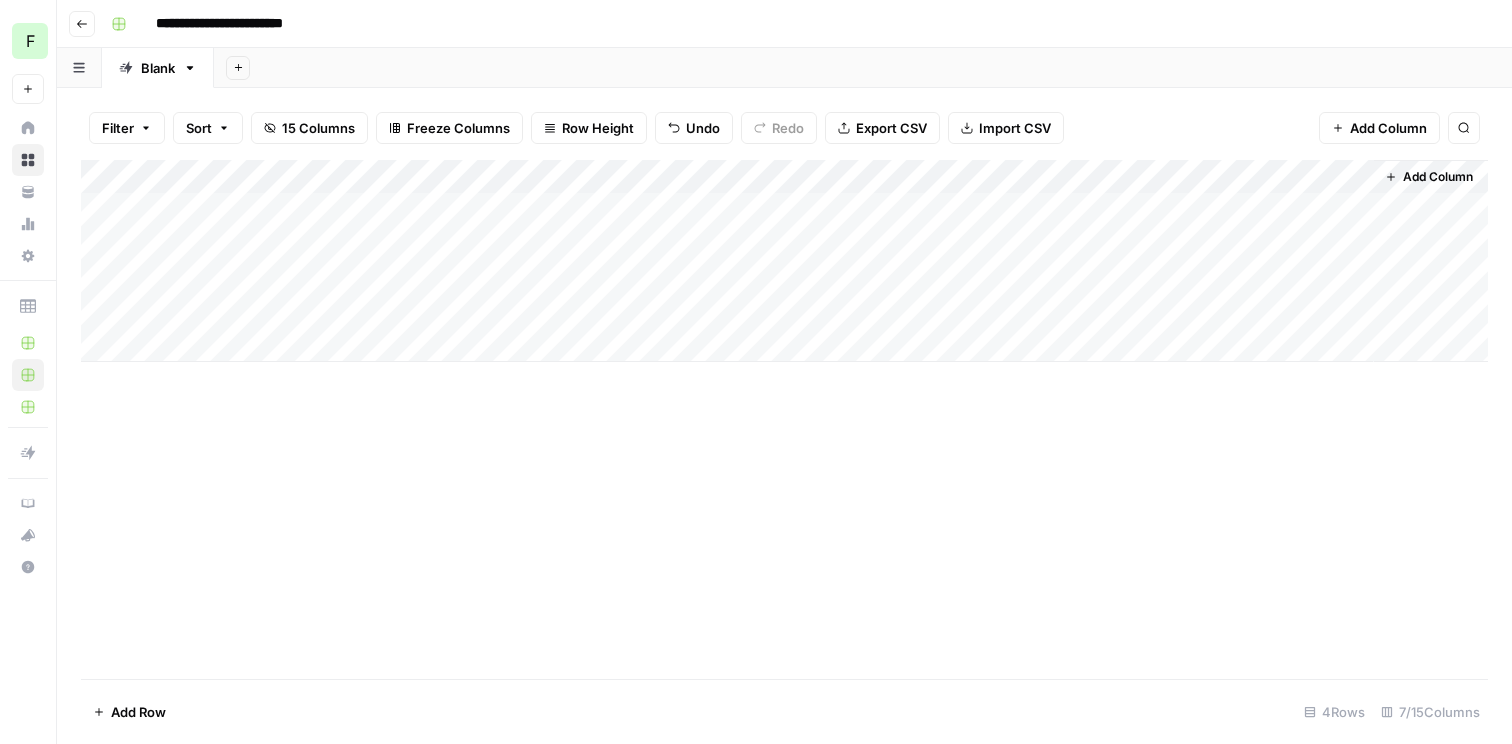 click on "Add Column" at bounding box center (784, 261) 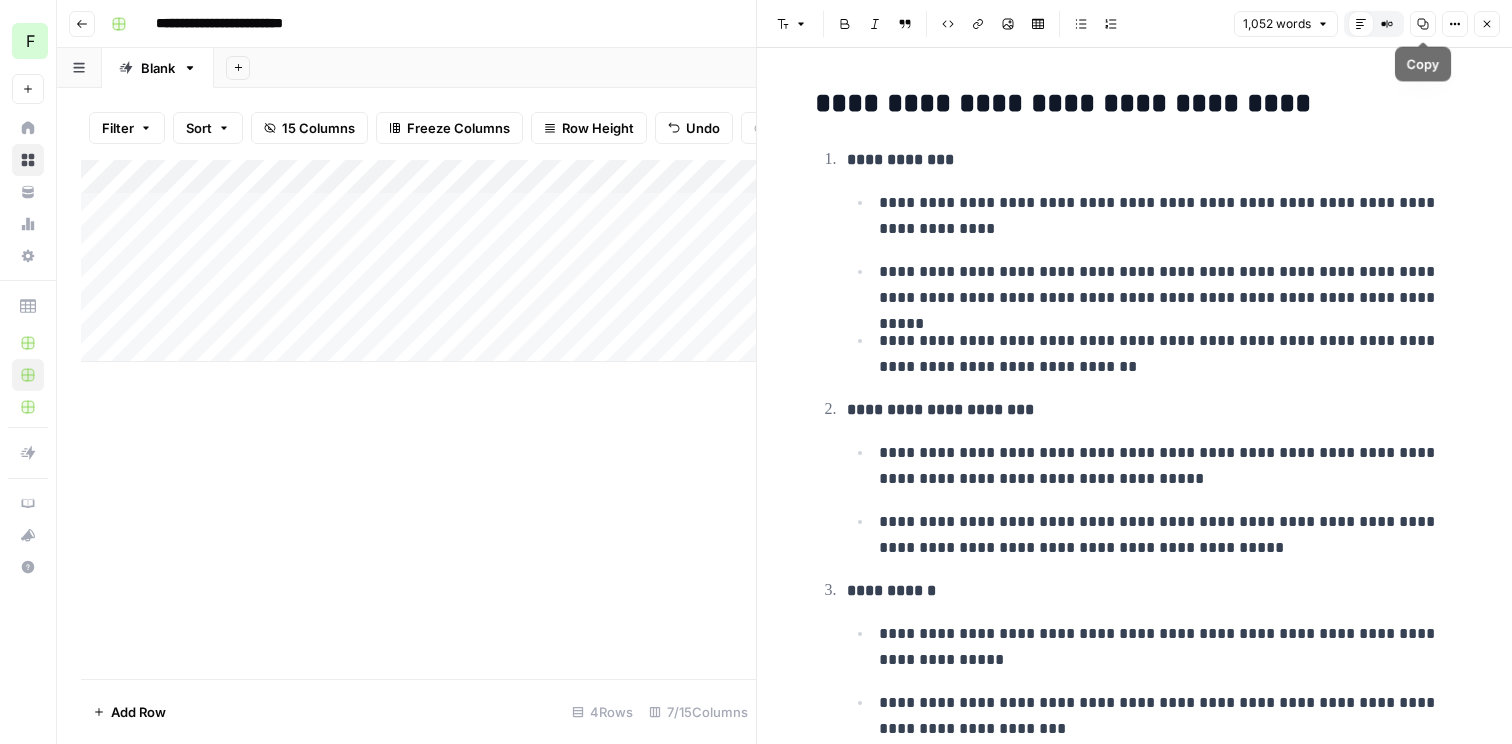 click 